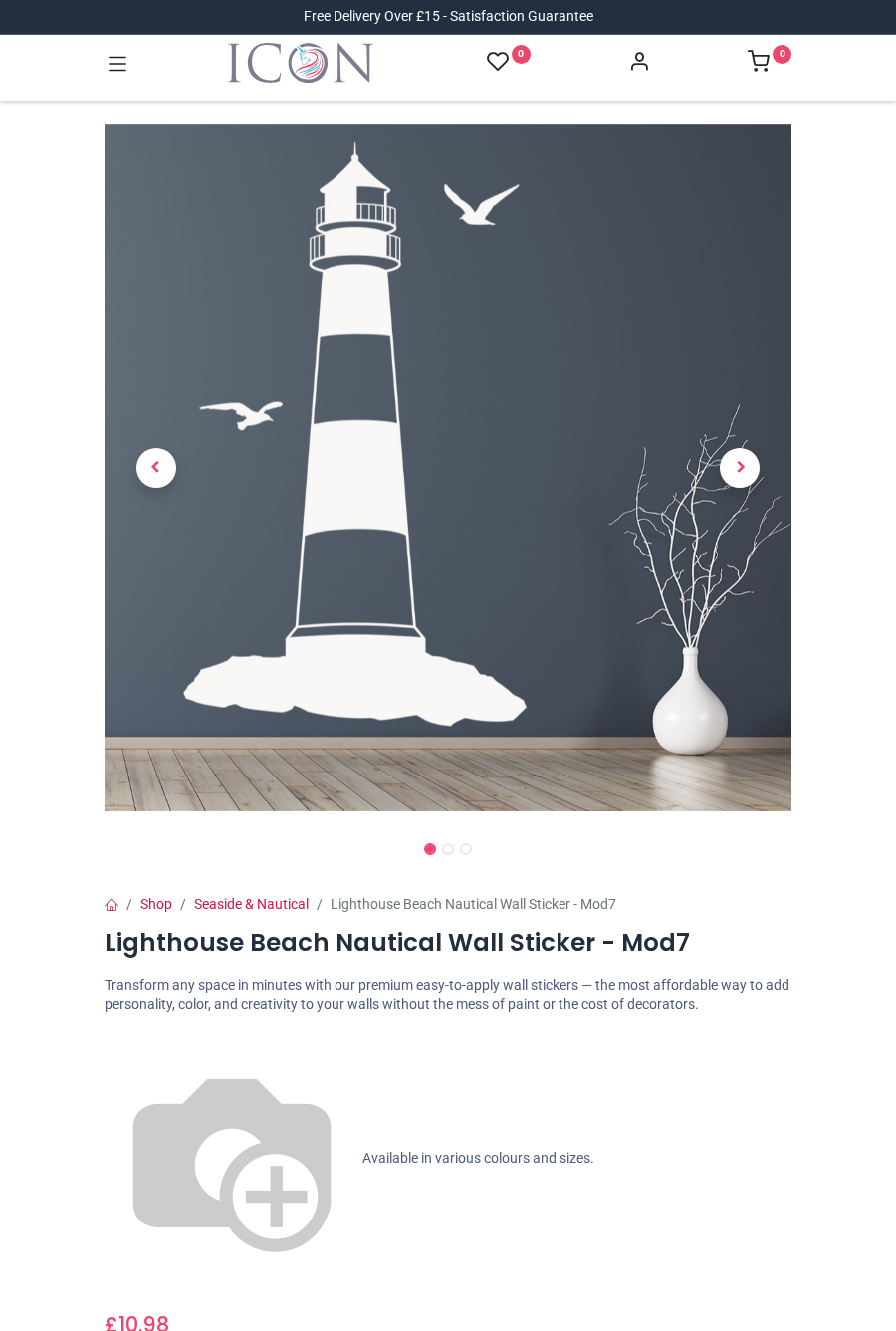 scroll, scrollTop: 0, scrollLeft: 0, axis: both 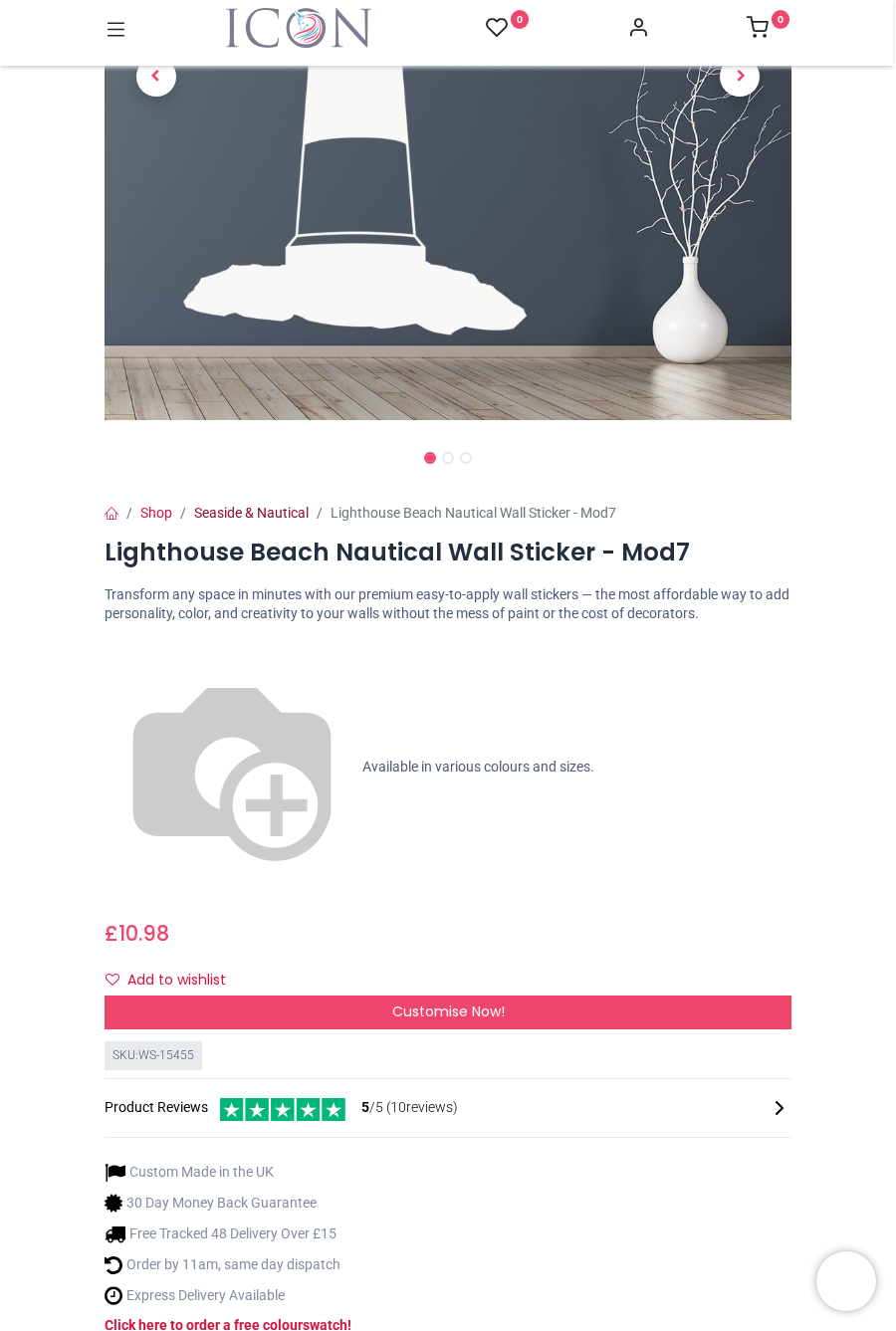 click on "Seaside & Nautical" at bounding box center (251, 513) 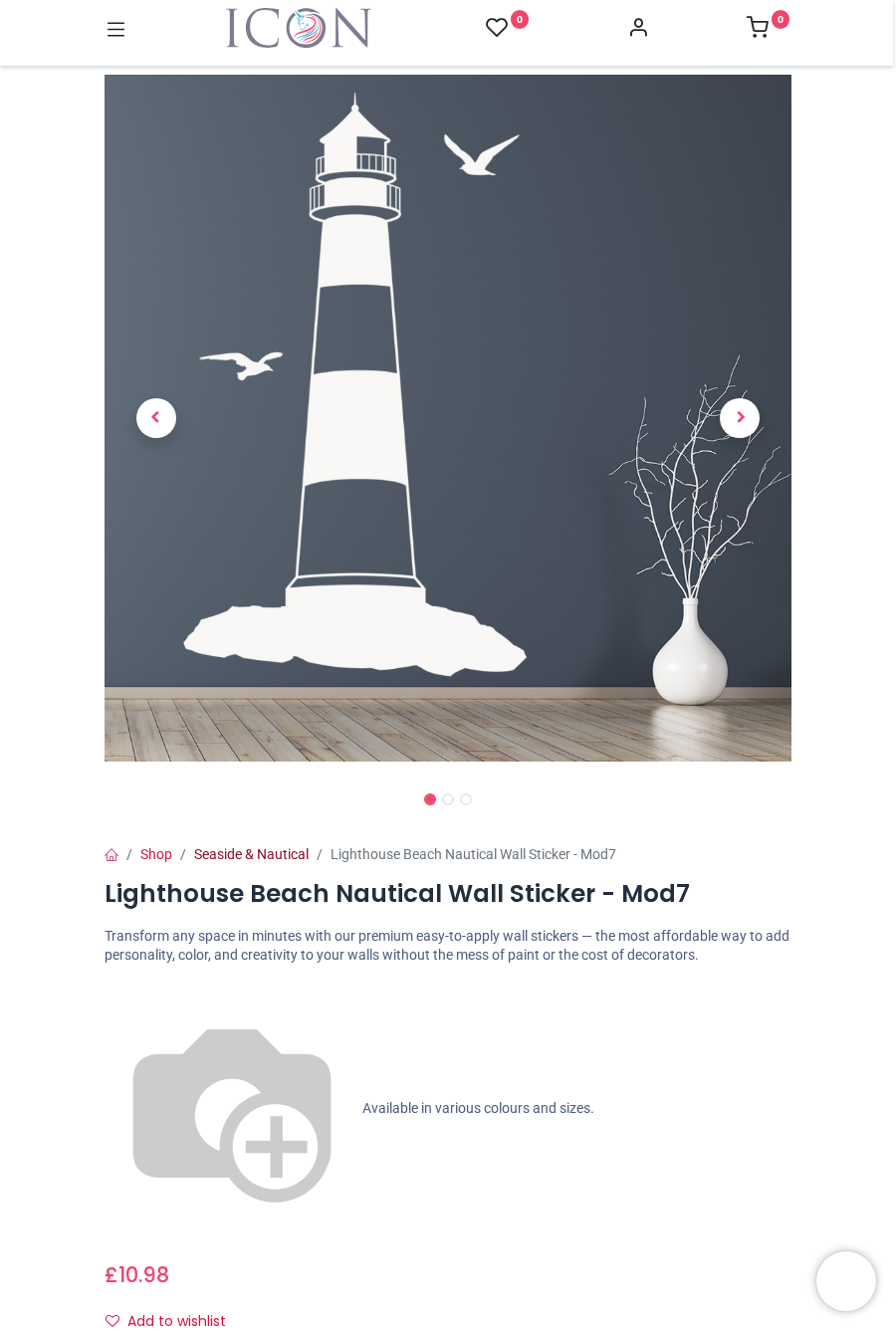 scroll, scrollTop: 0, scrollLeft: 0, axis: both 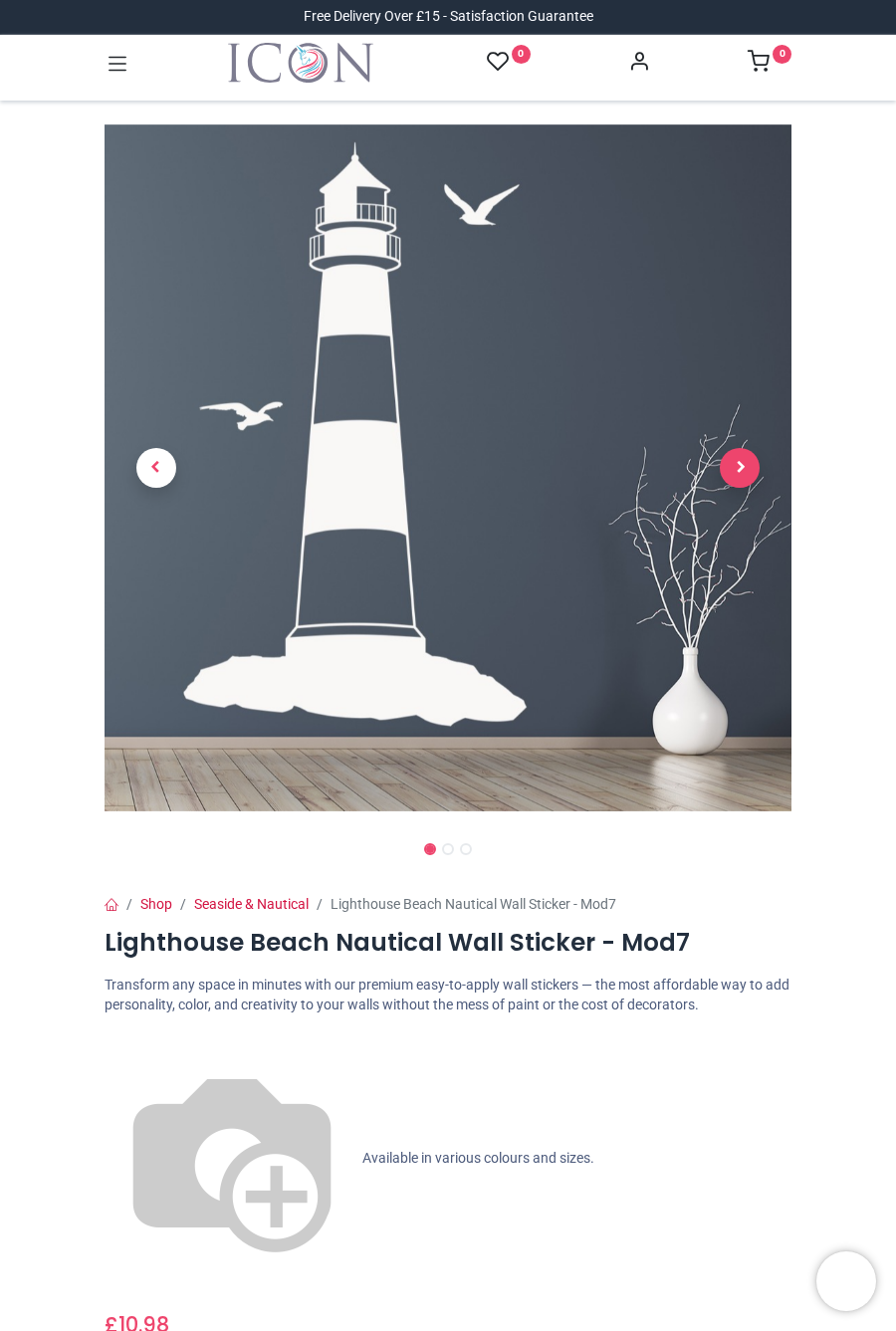 click at bounding box center [740, 468] 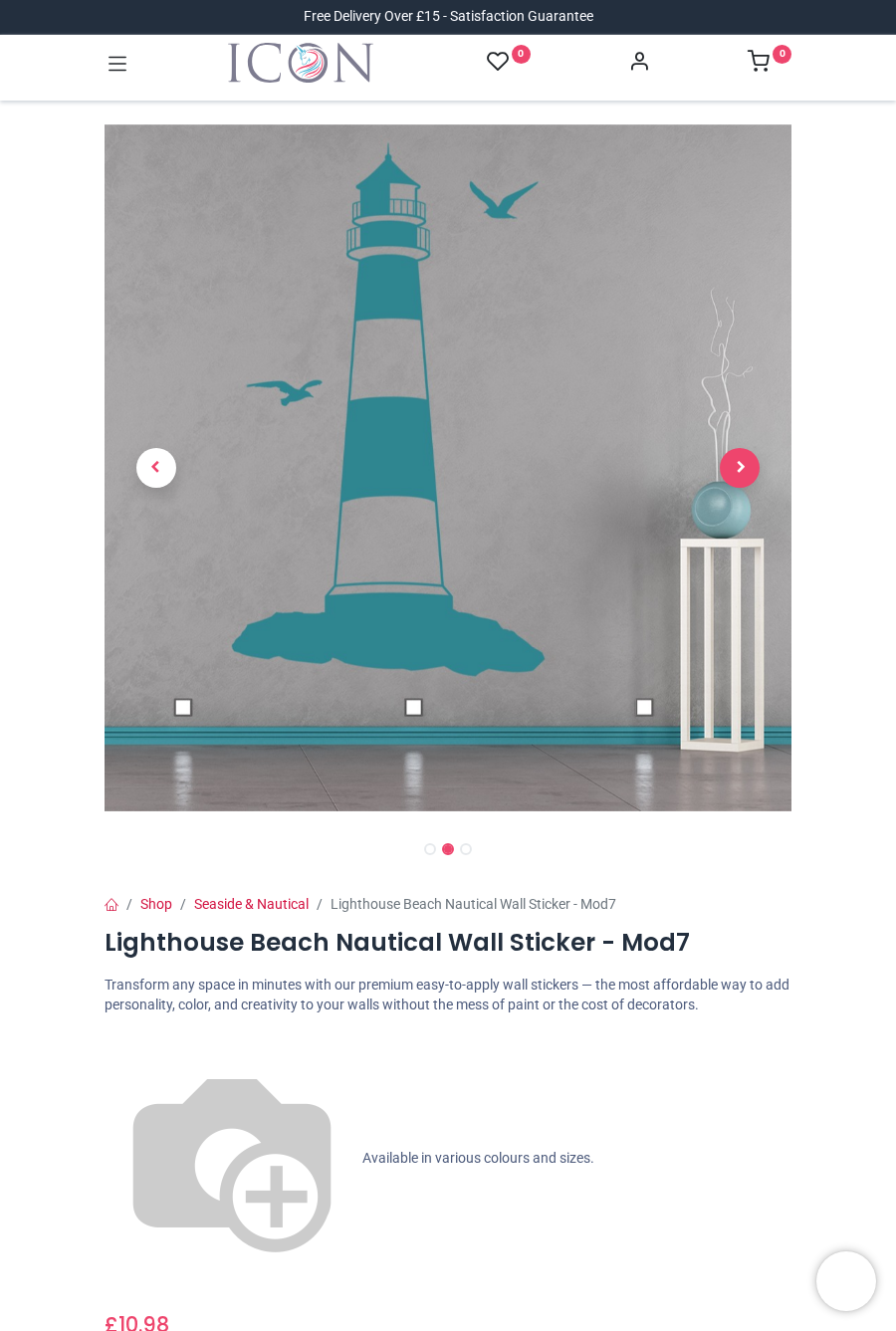 click at bounding box center [740, 468] 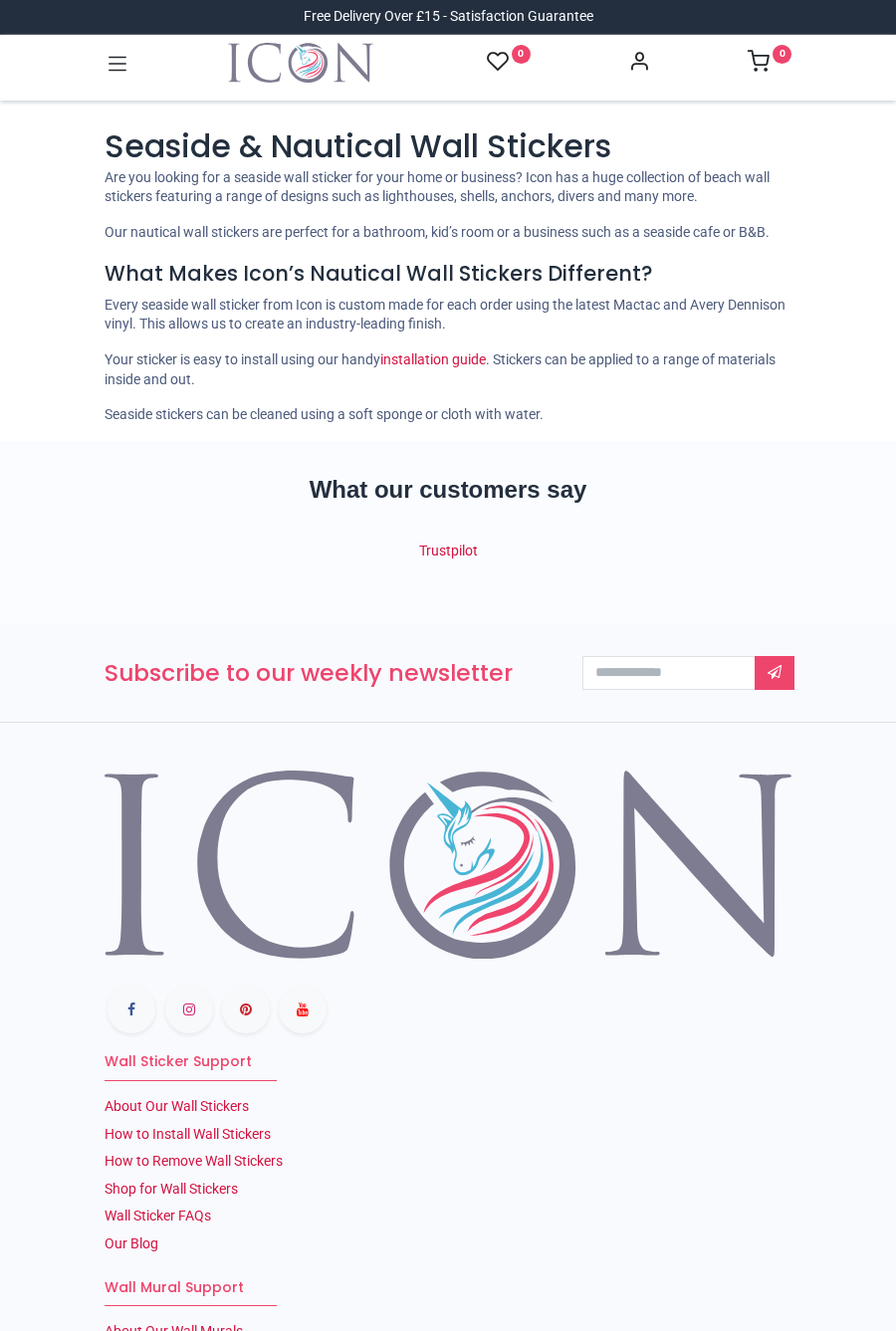 scroll, scrollTop: 0, scrollLeft: 0, axis: both 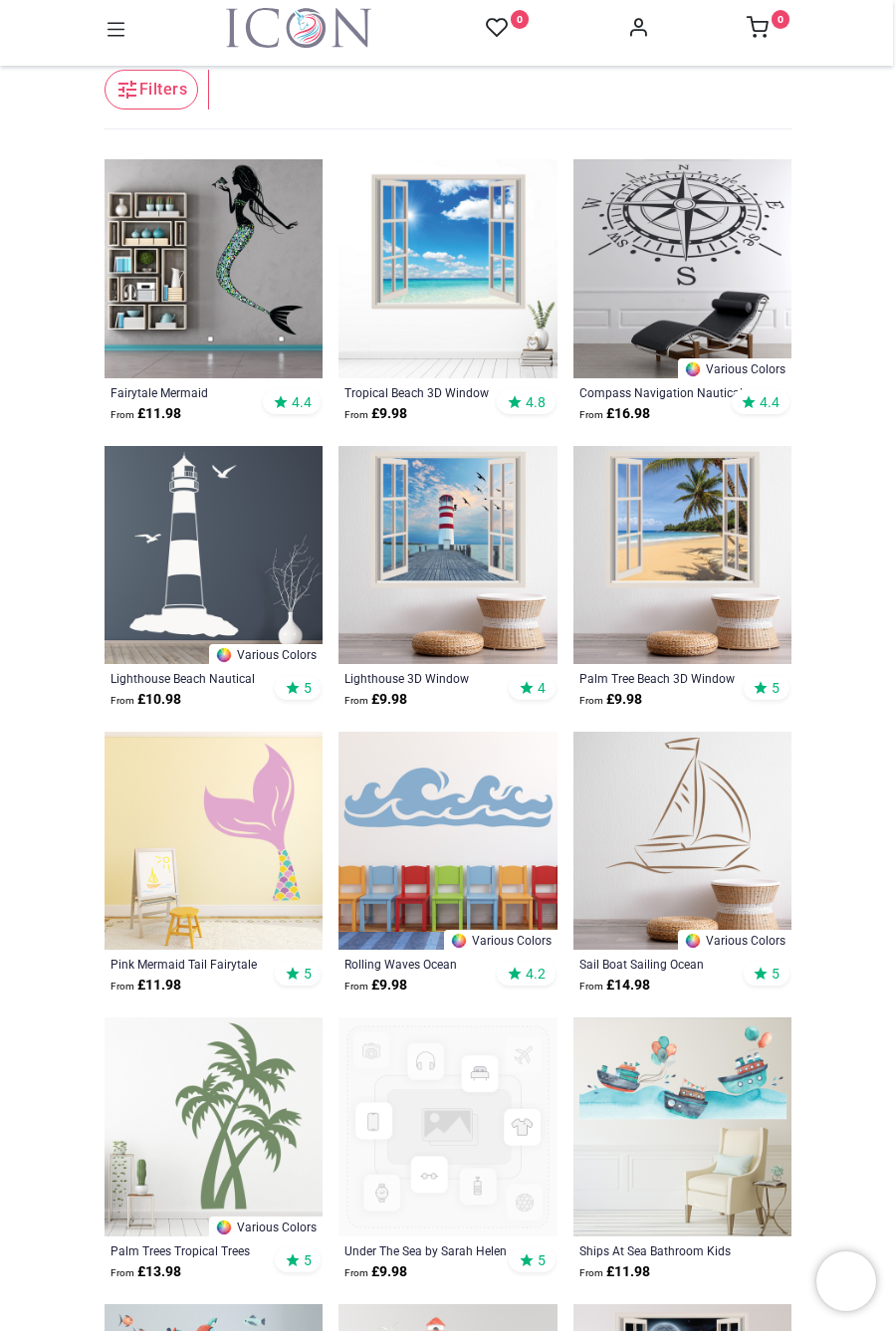 click at bounding box center (213, 555) 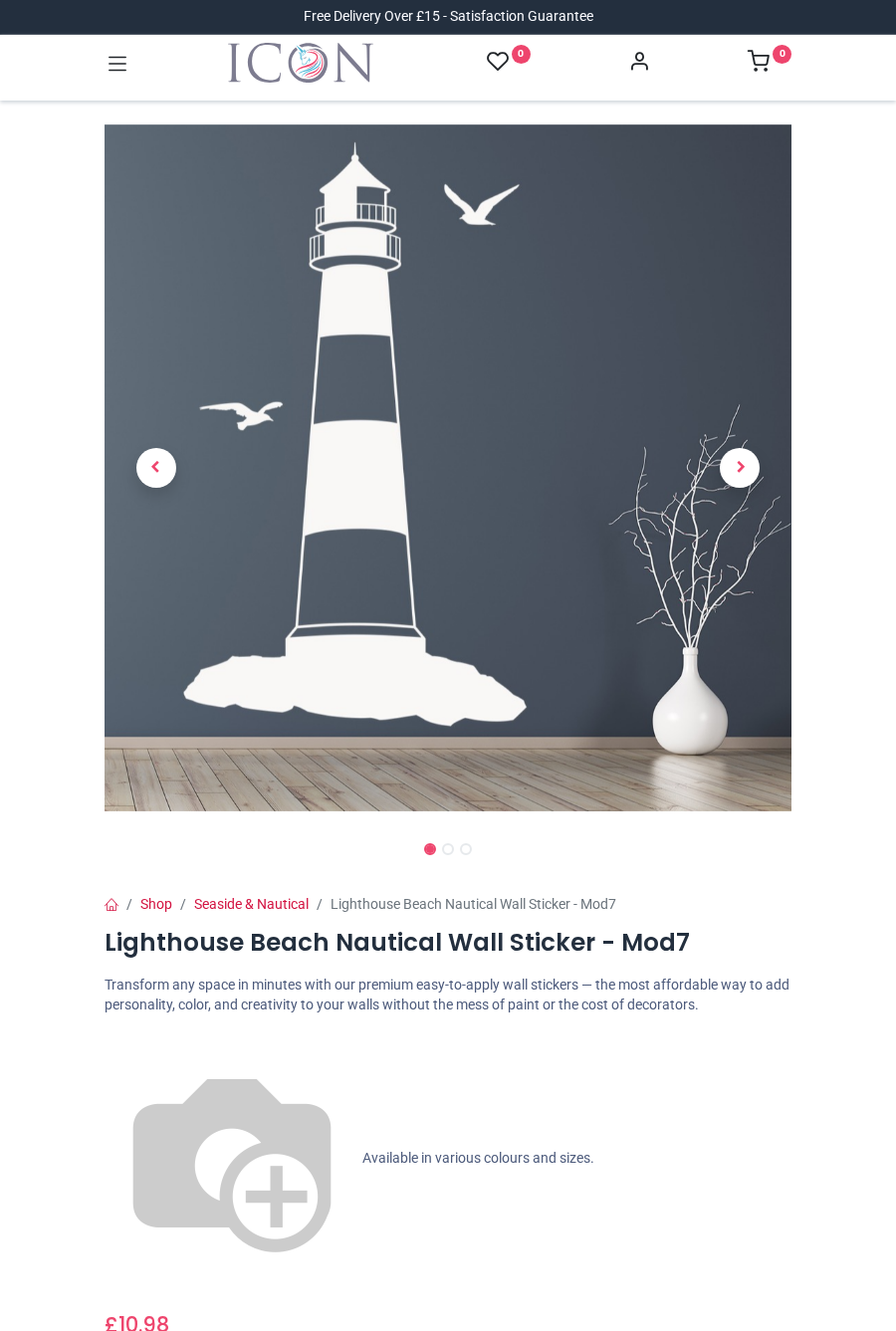 scroll, scrollTop: 0, scrollLeft: 0, axis: both 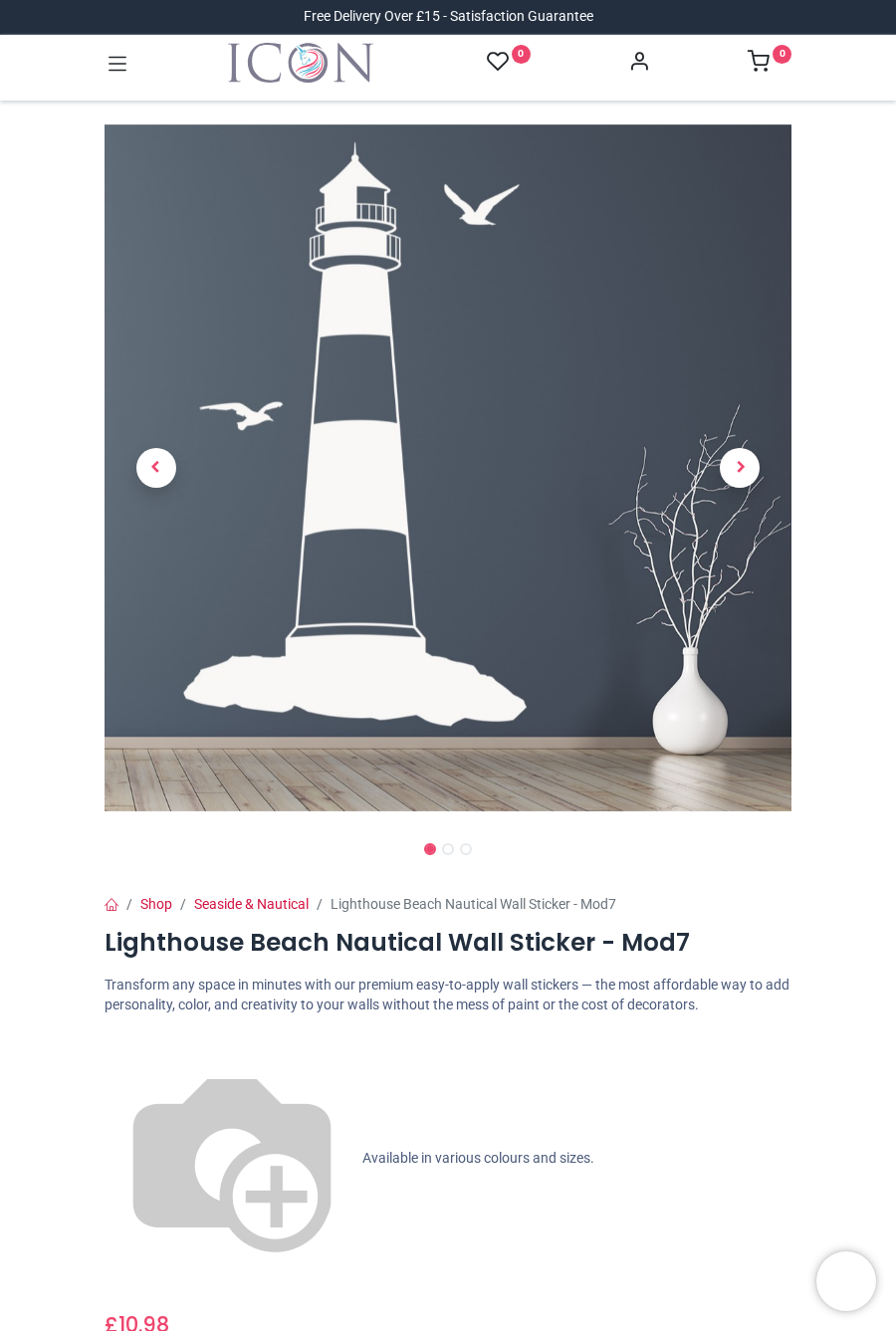 click on "Shop" at bounding box center (448, 1929) 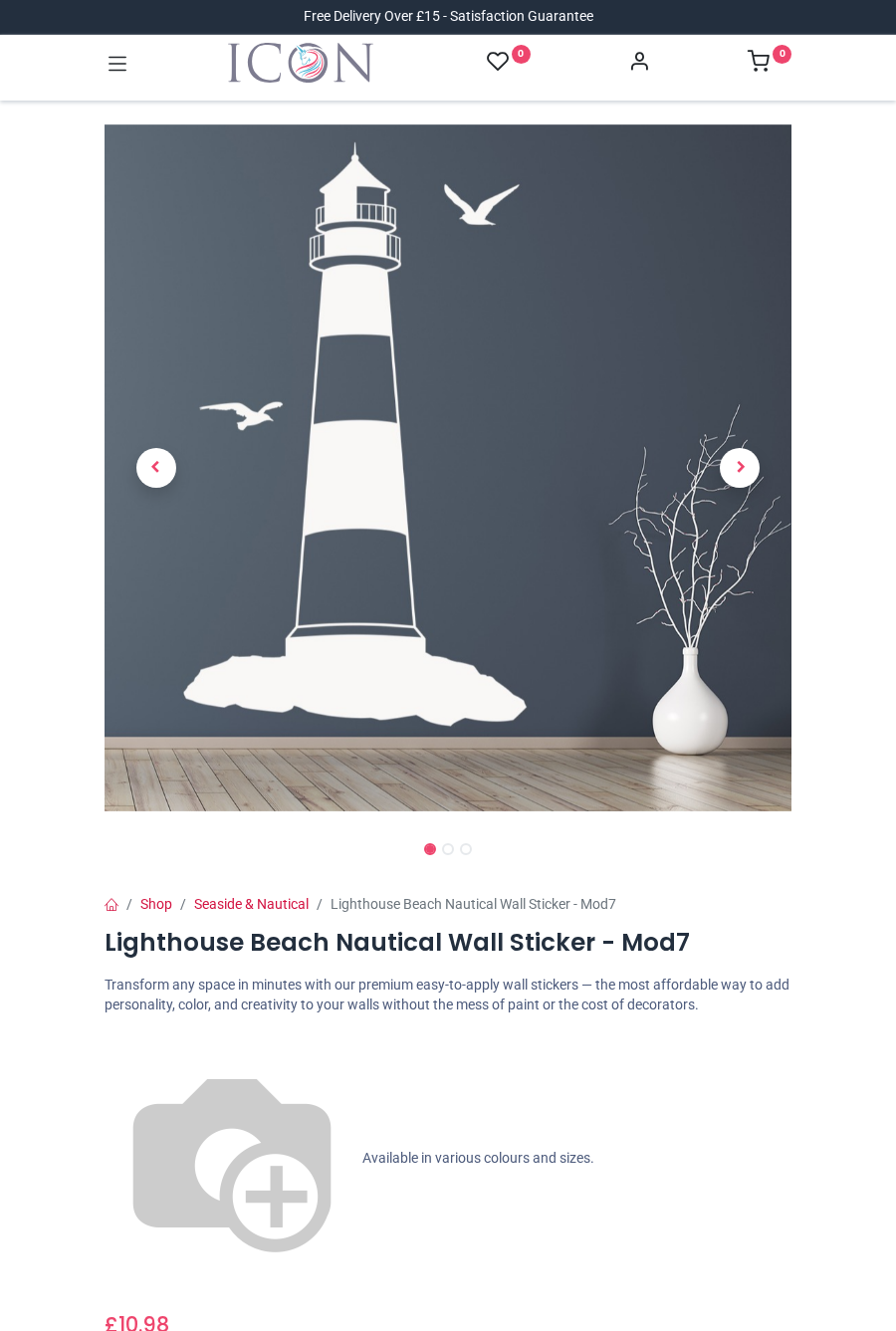 scroll, scrollTop: 0, scrollLeft: 0, axis: both 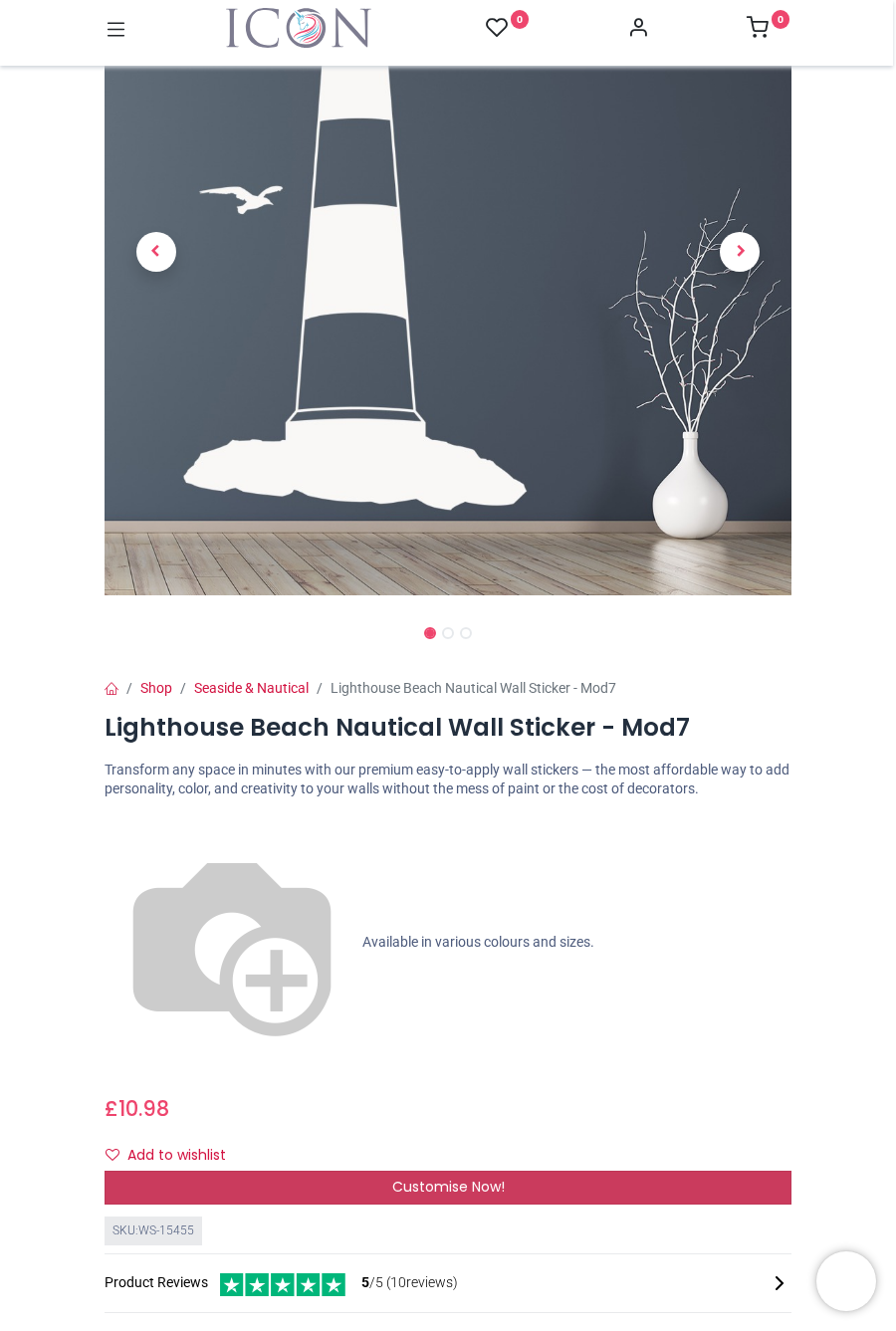 click on "Customise Now!" at bounding box center [448, 1187] 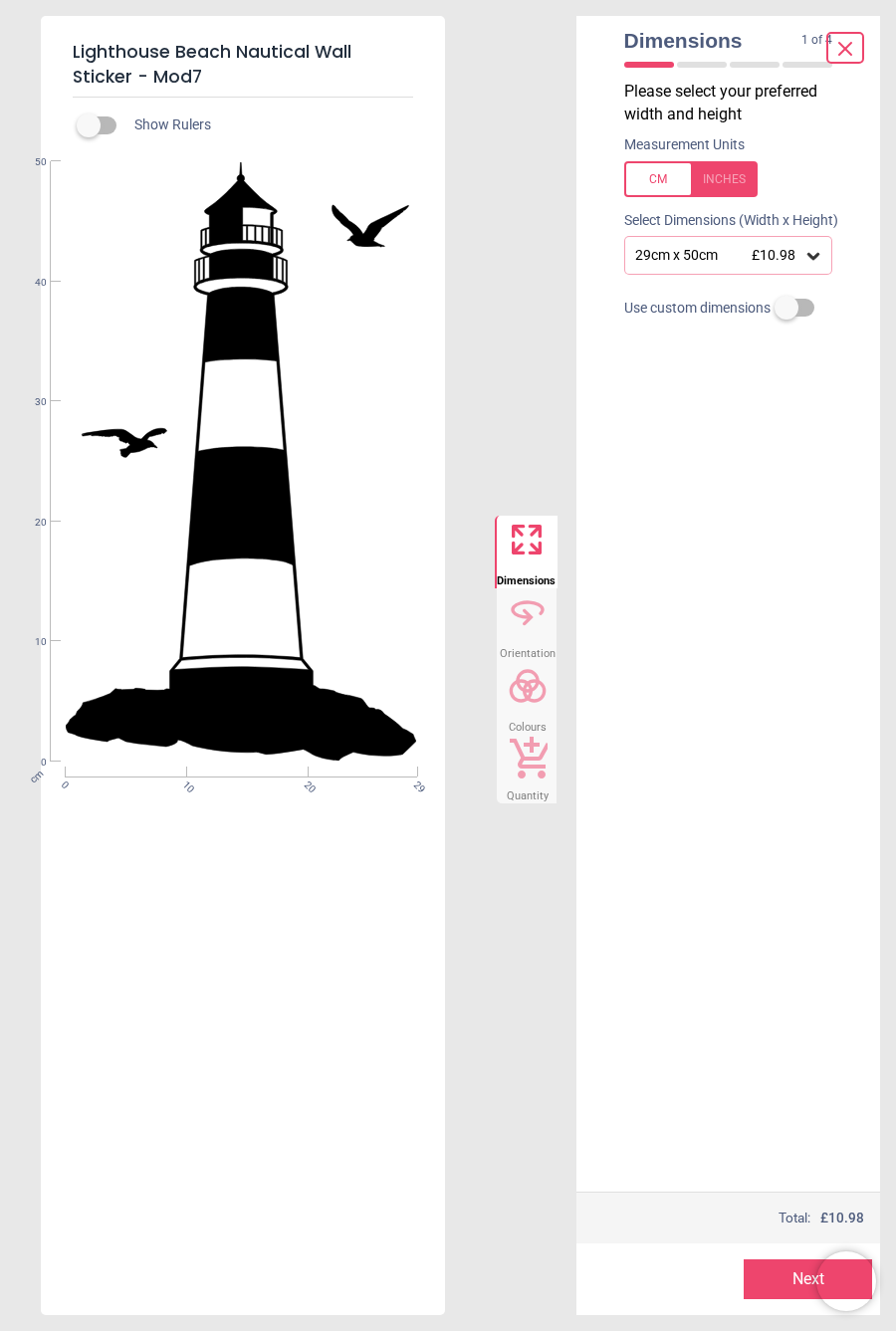 click 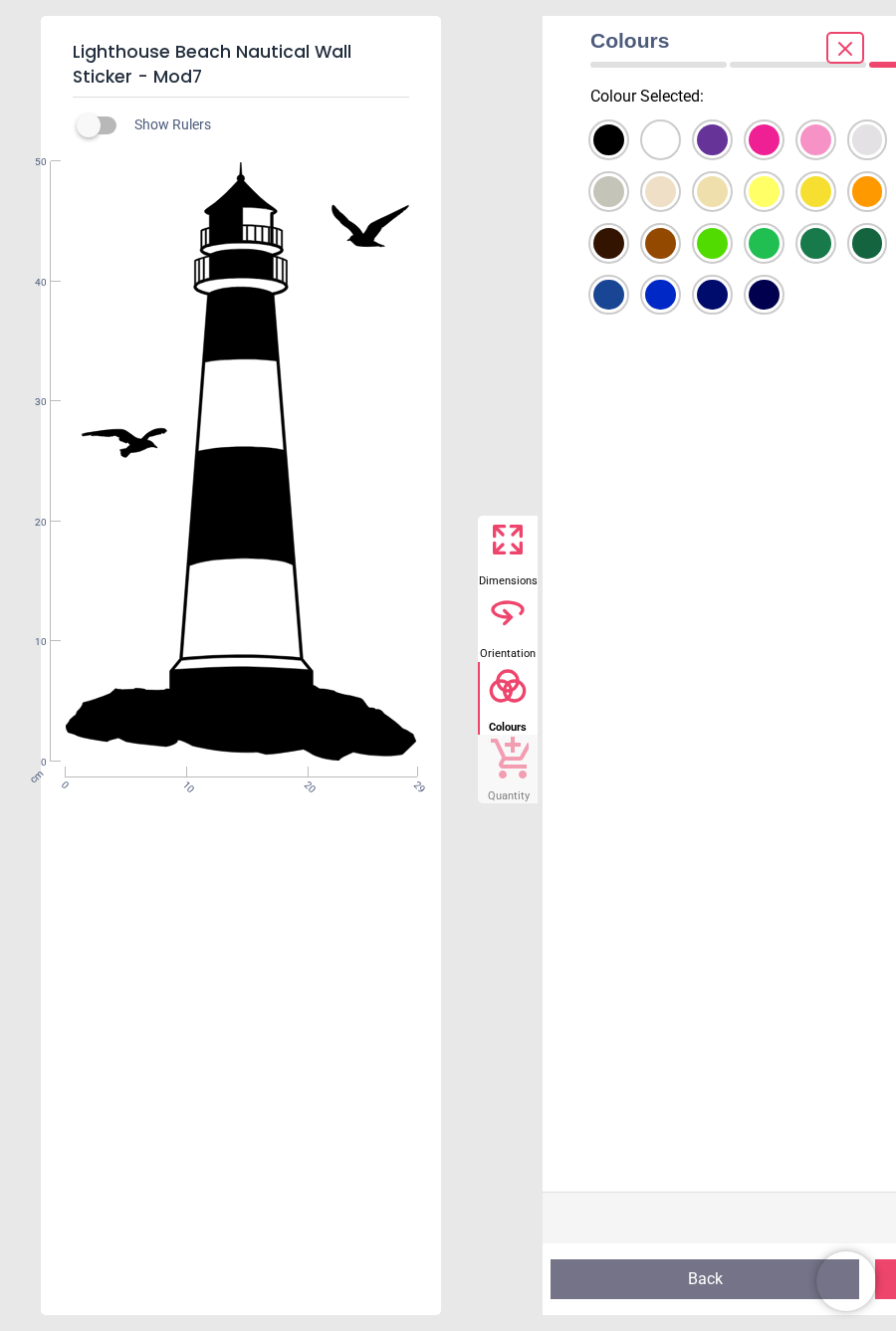 click at bounding box center [608, 139] 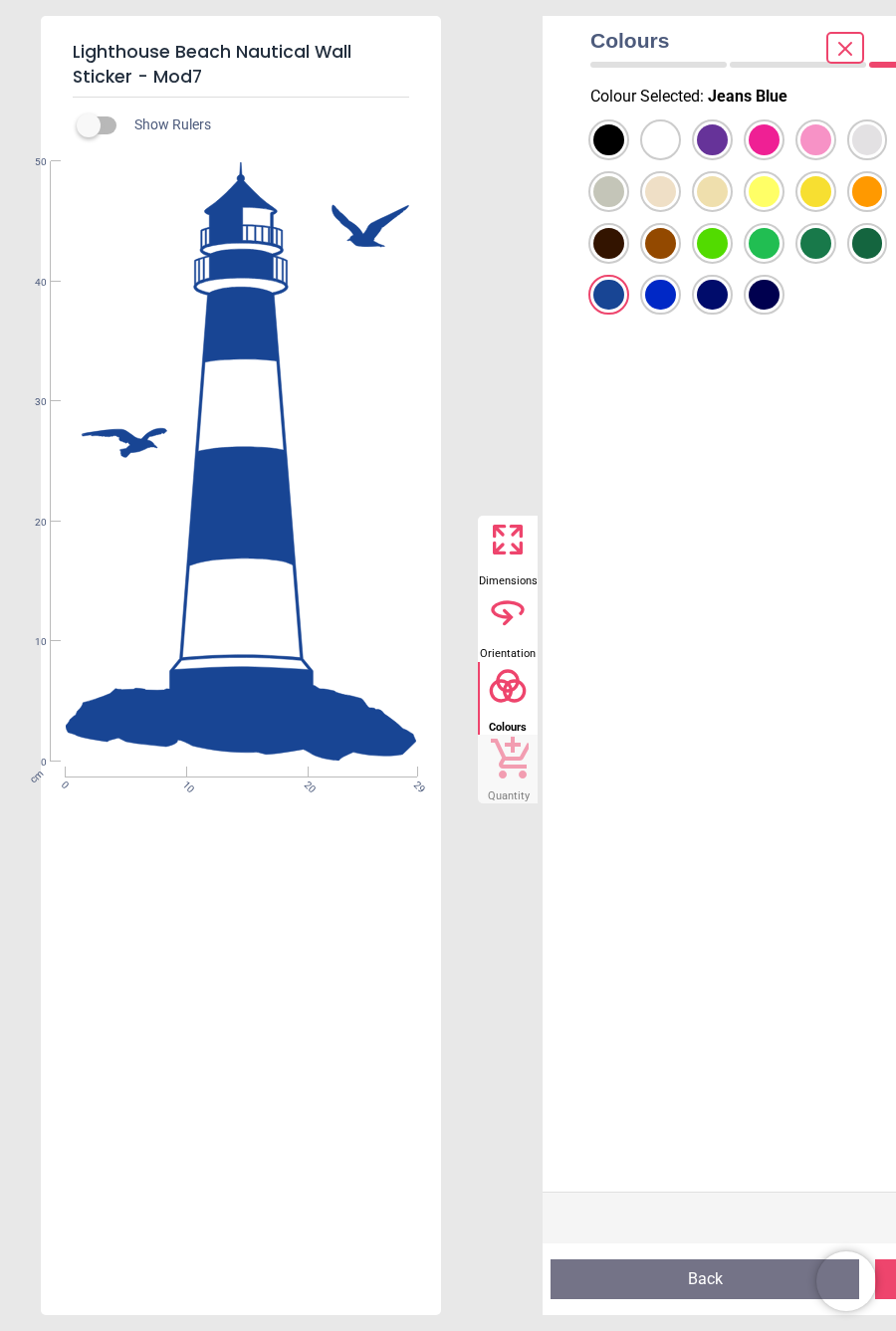 click at bounding box center [608, 139] 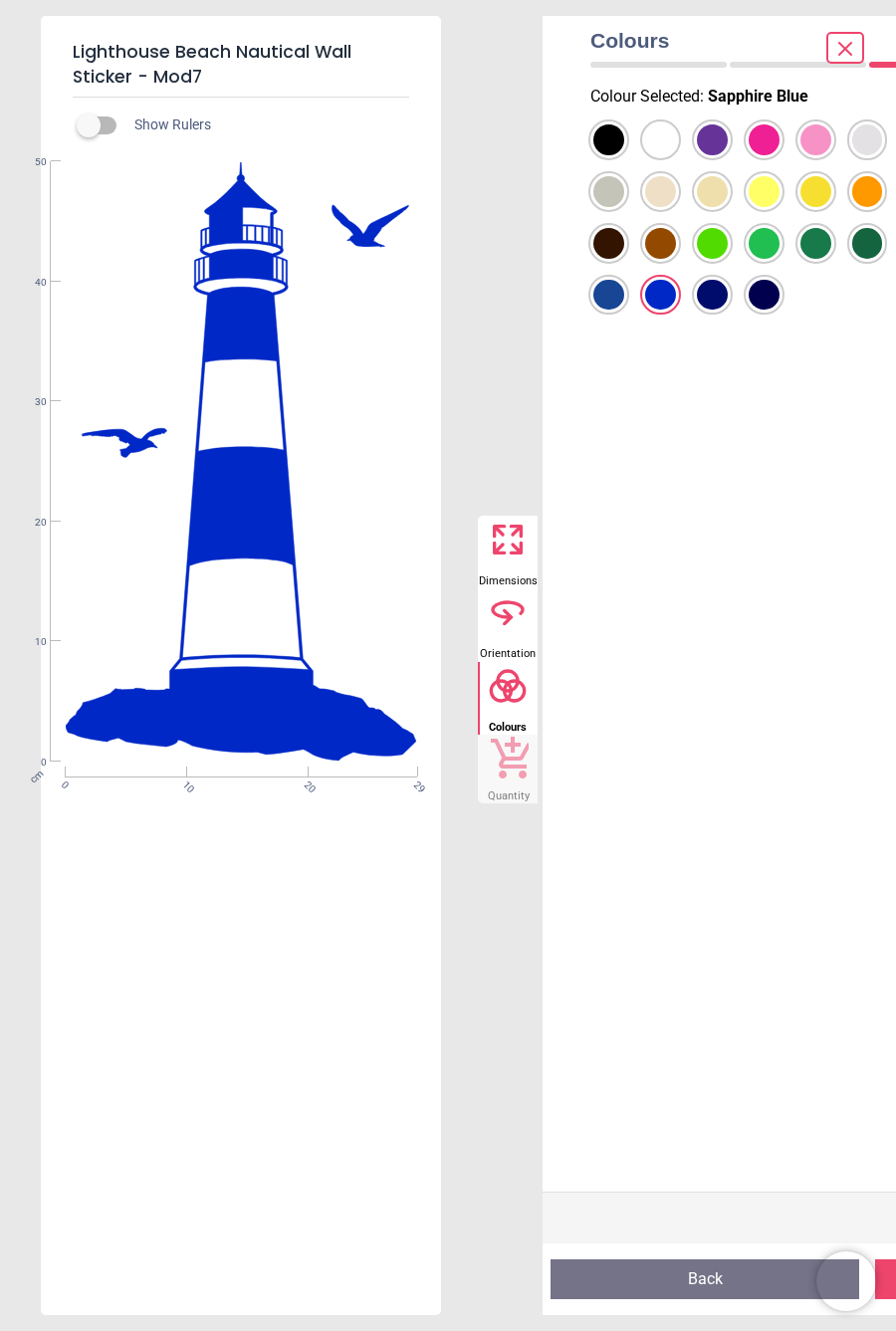 click at bounding box center (608, 139) 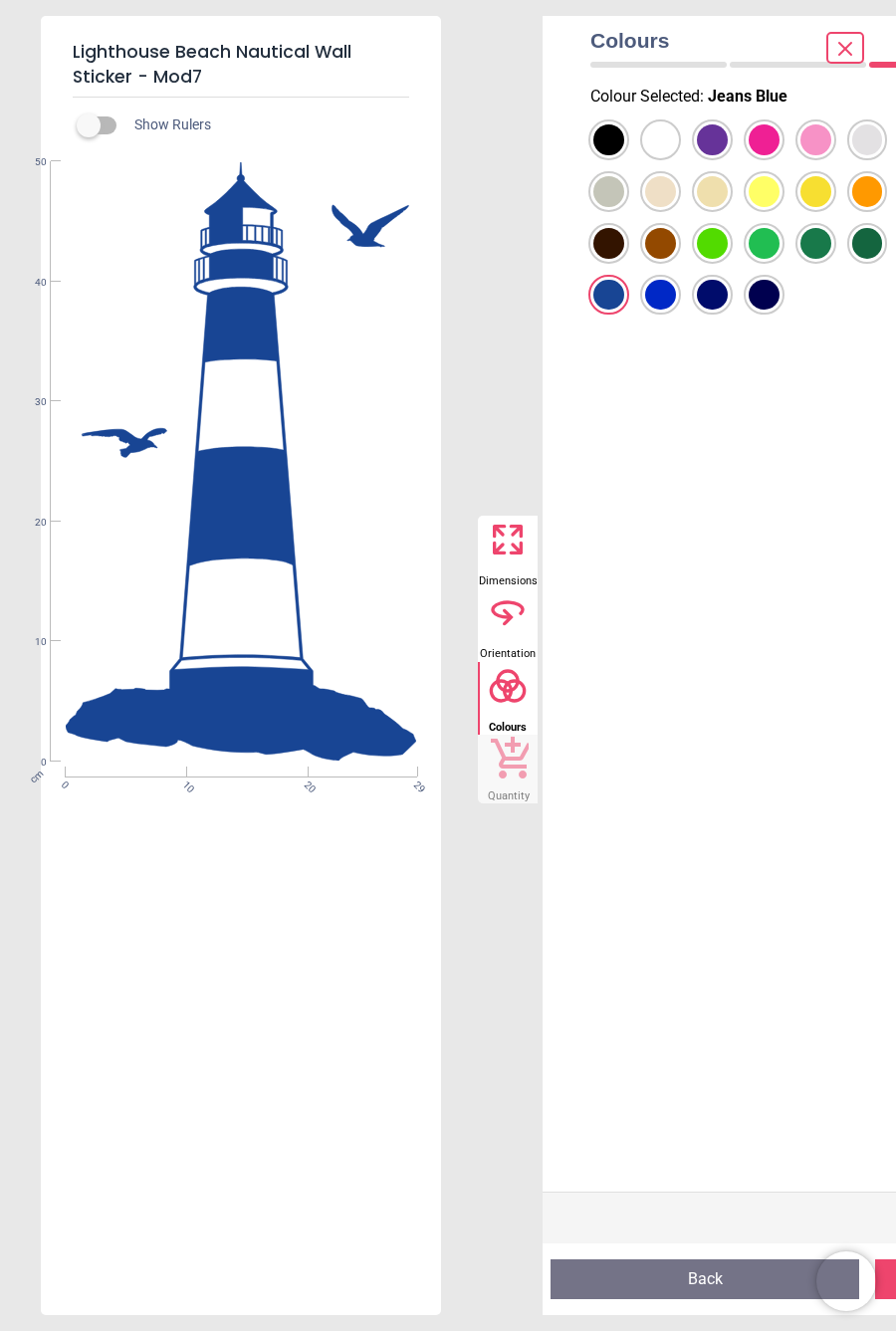 click at bounding box center (608, 139) 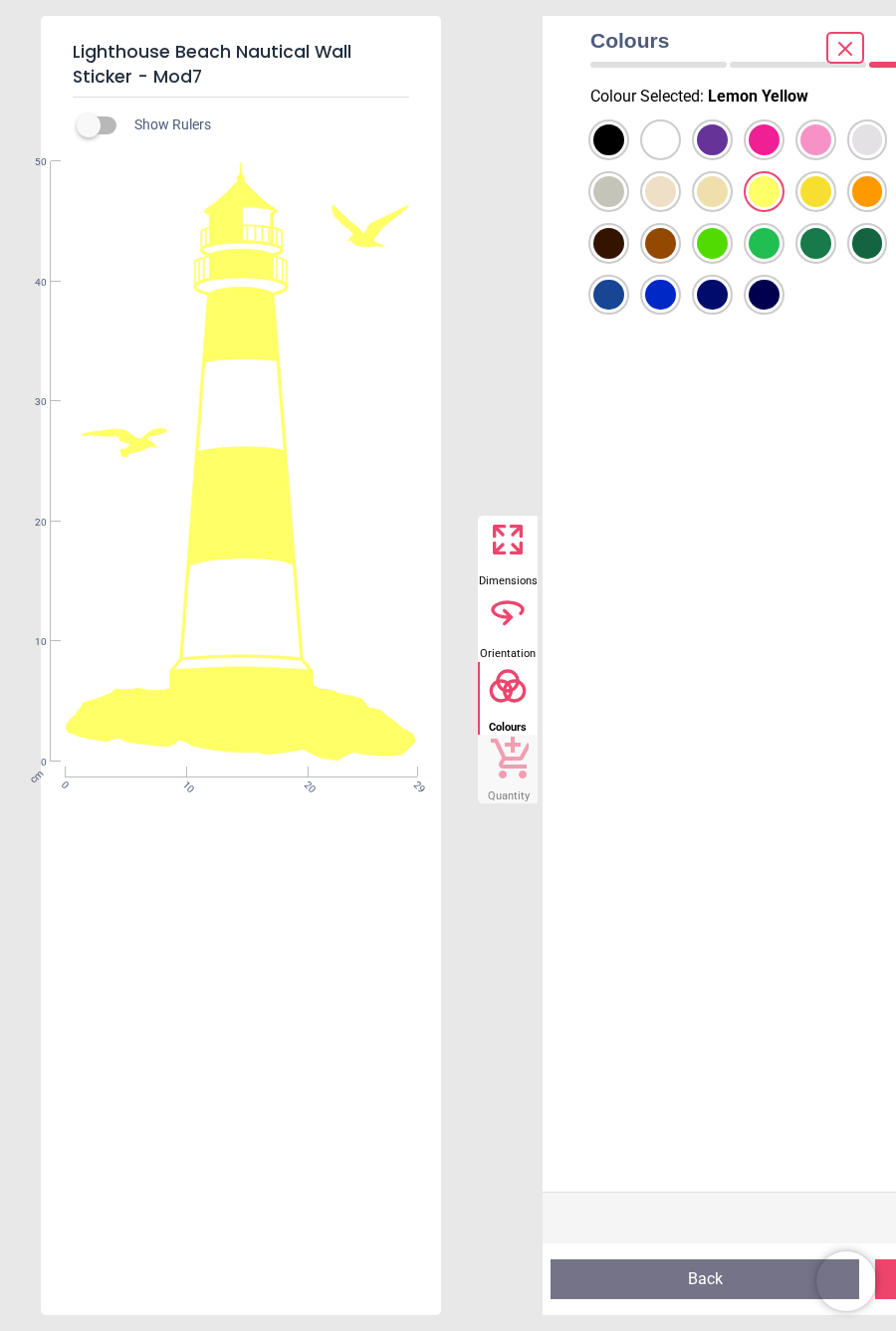 click at bounding box center (608, 139) 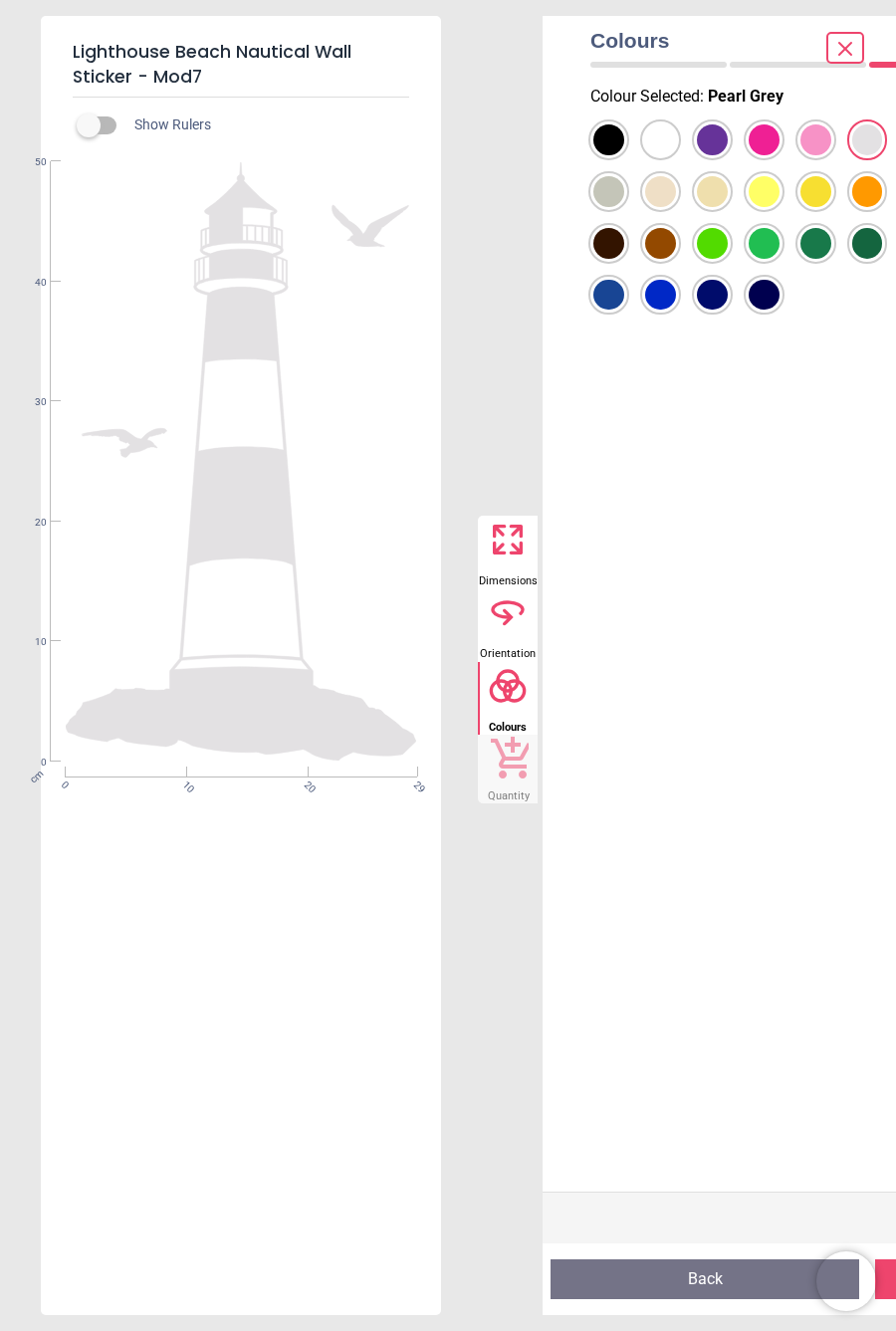 click at bounding box center [608, 139] 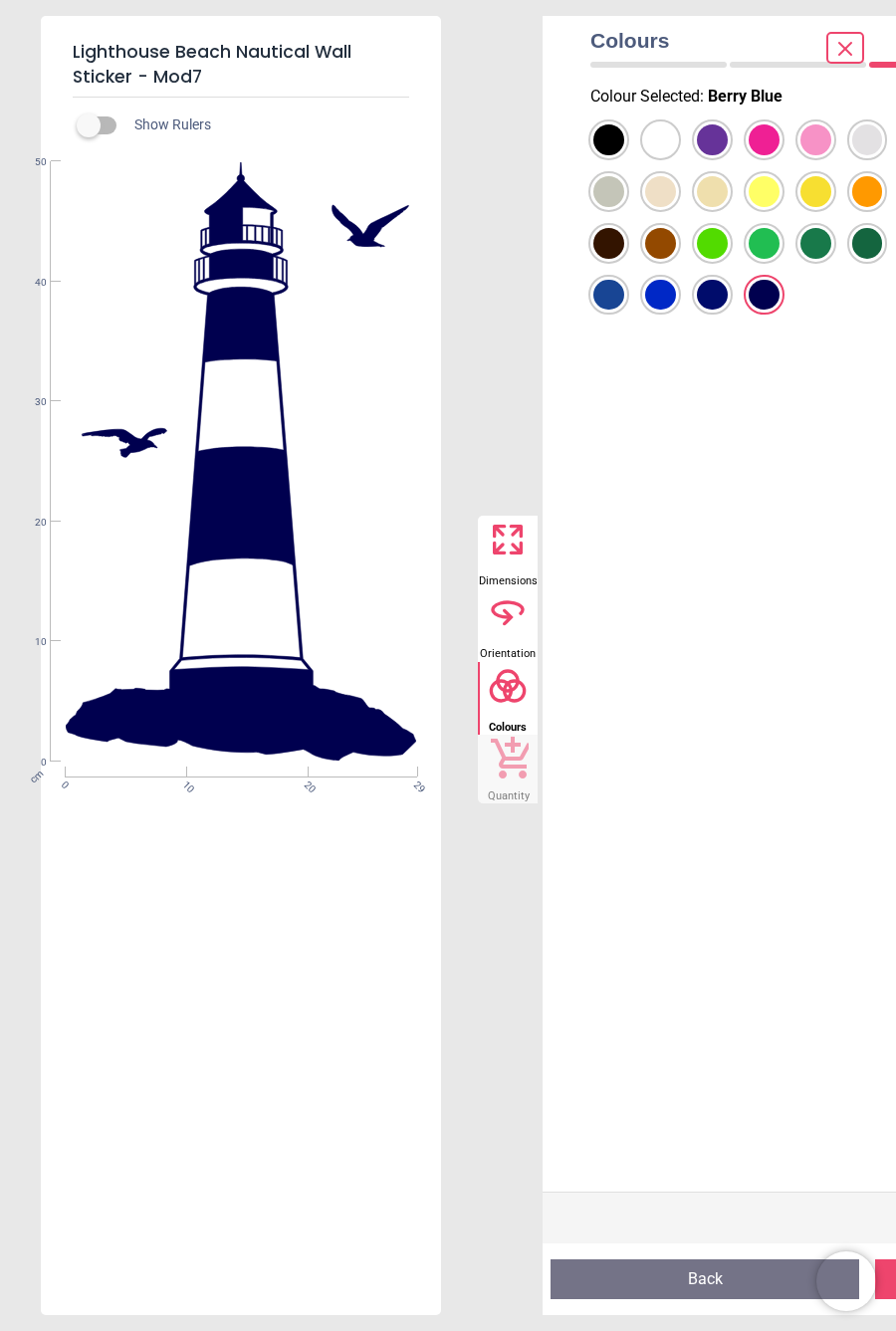 click at bounding box center (608, 139) 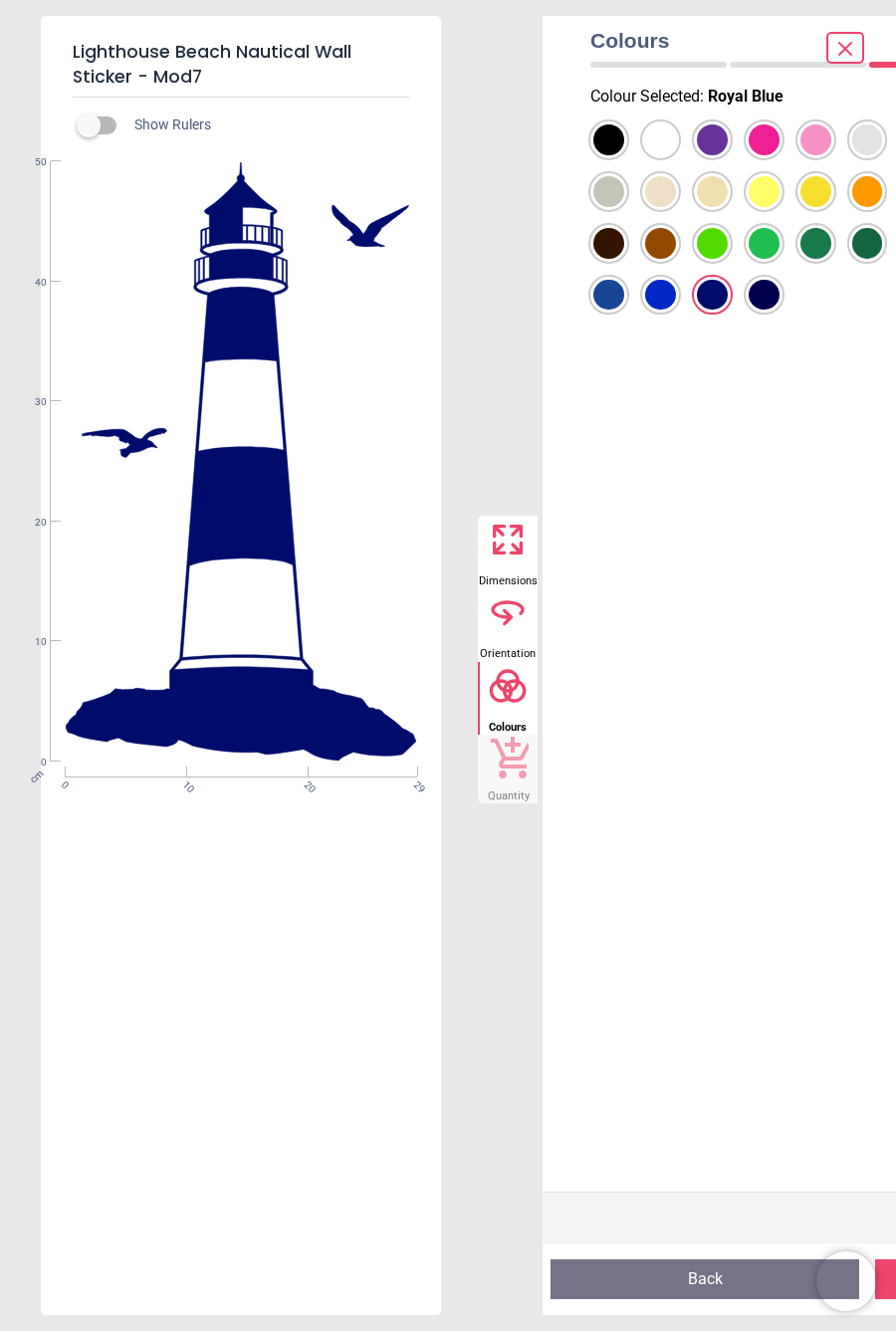 click at bounding box center (608, 139) 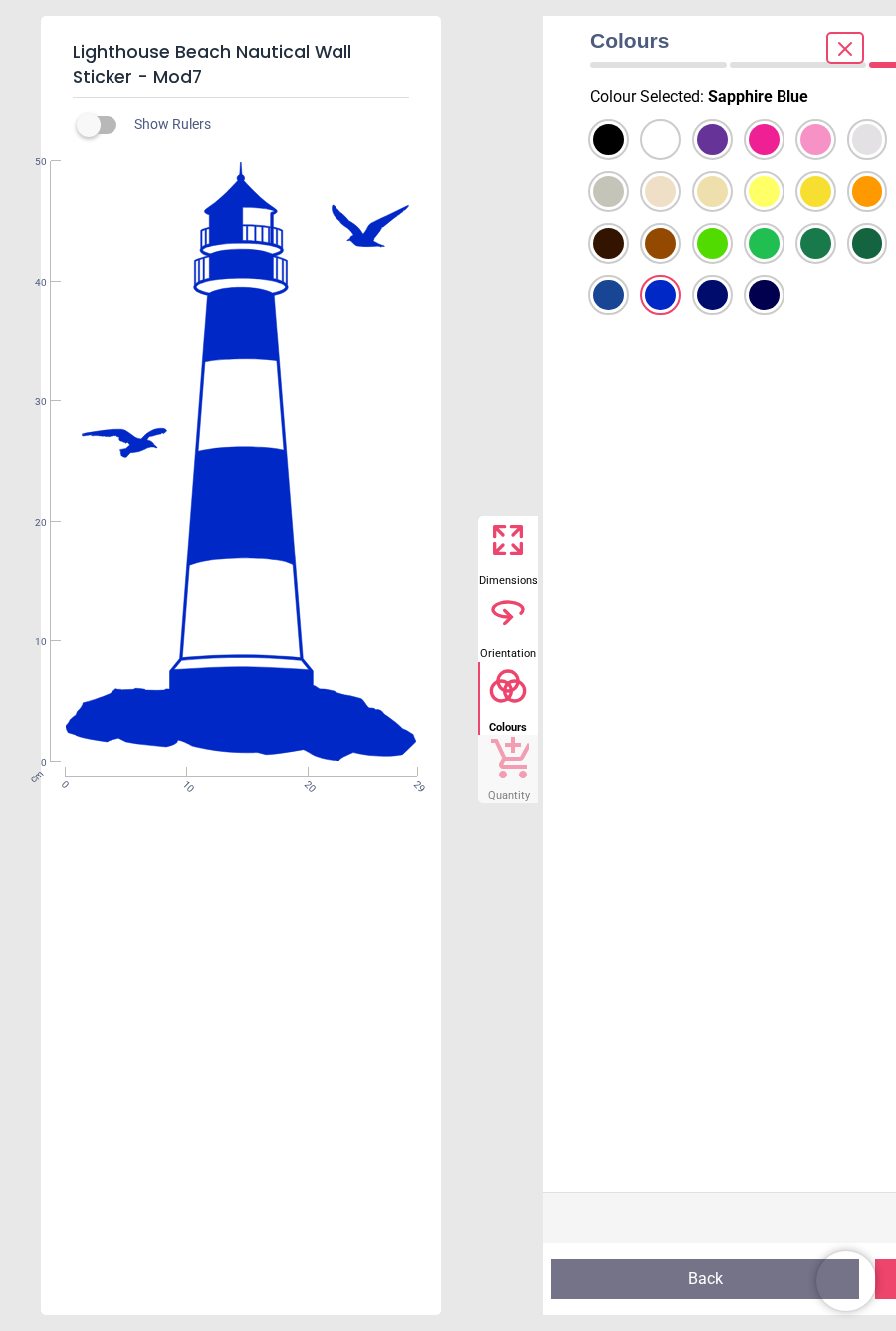 click at bounding box center [608, 139] 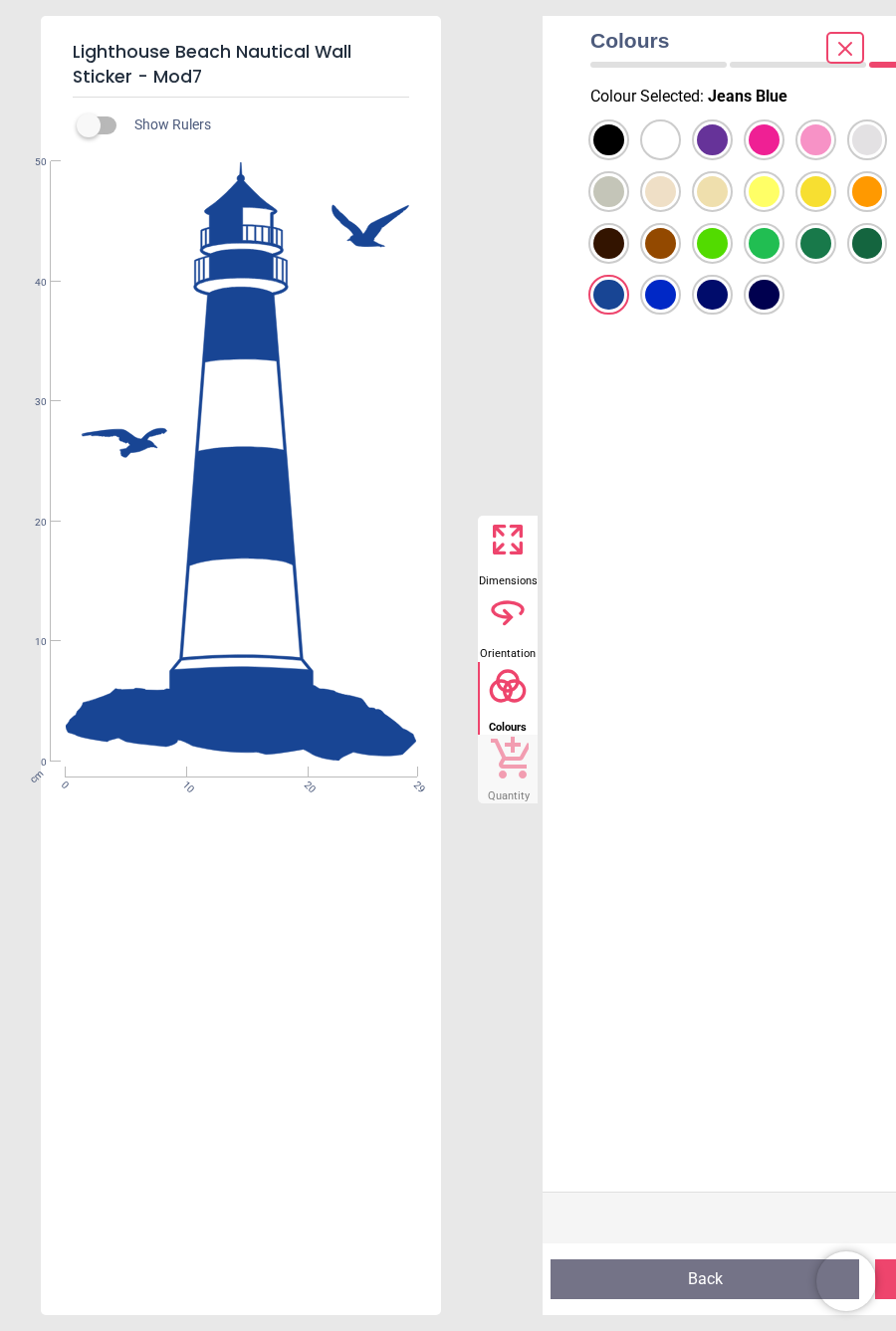 click 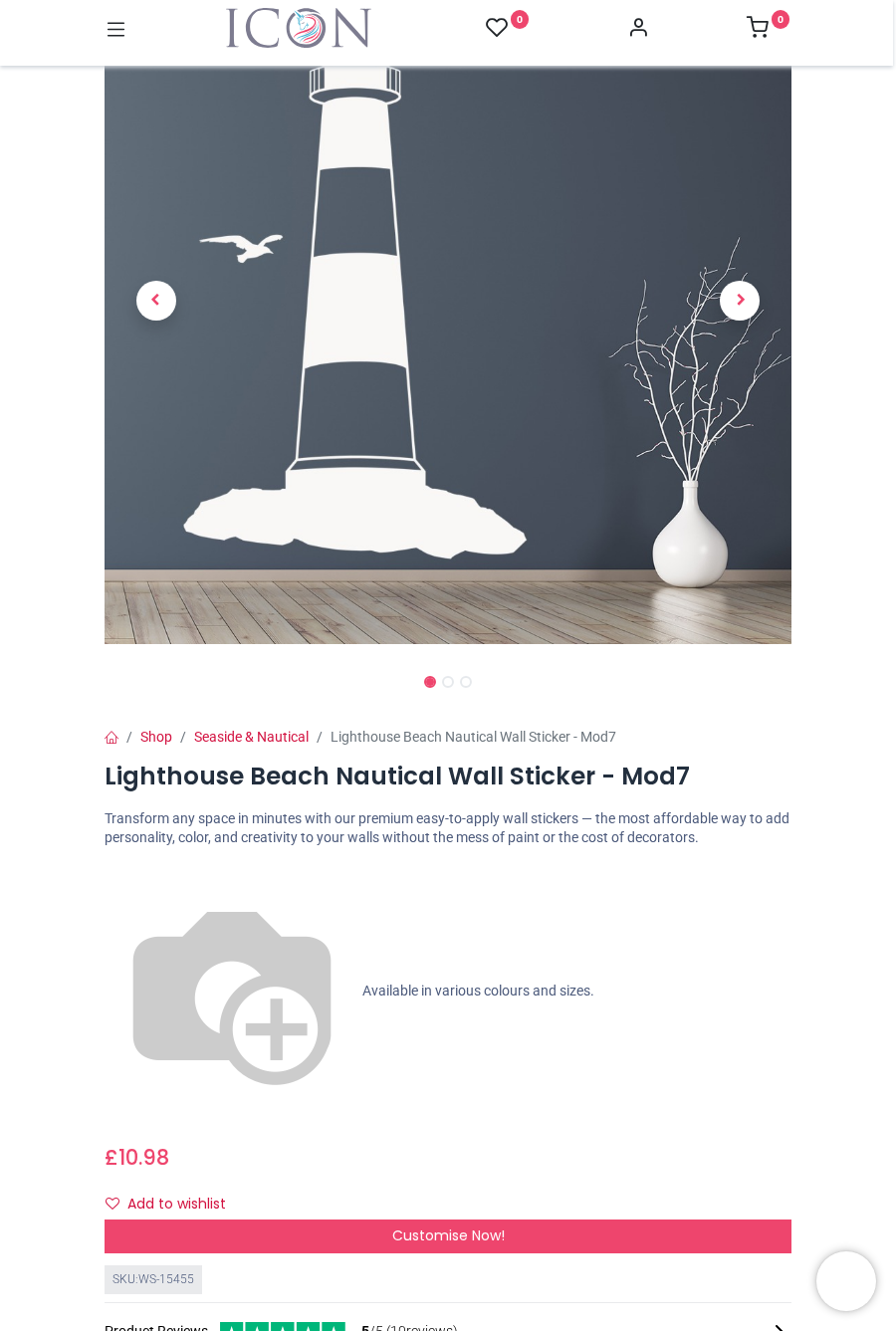 scroll, scrollTop: 0, scrollLeft: 0, axis: both 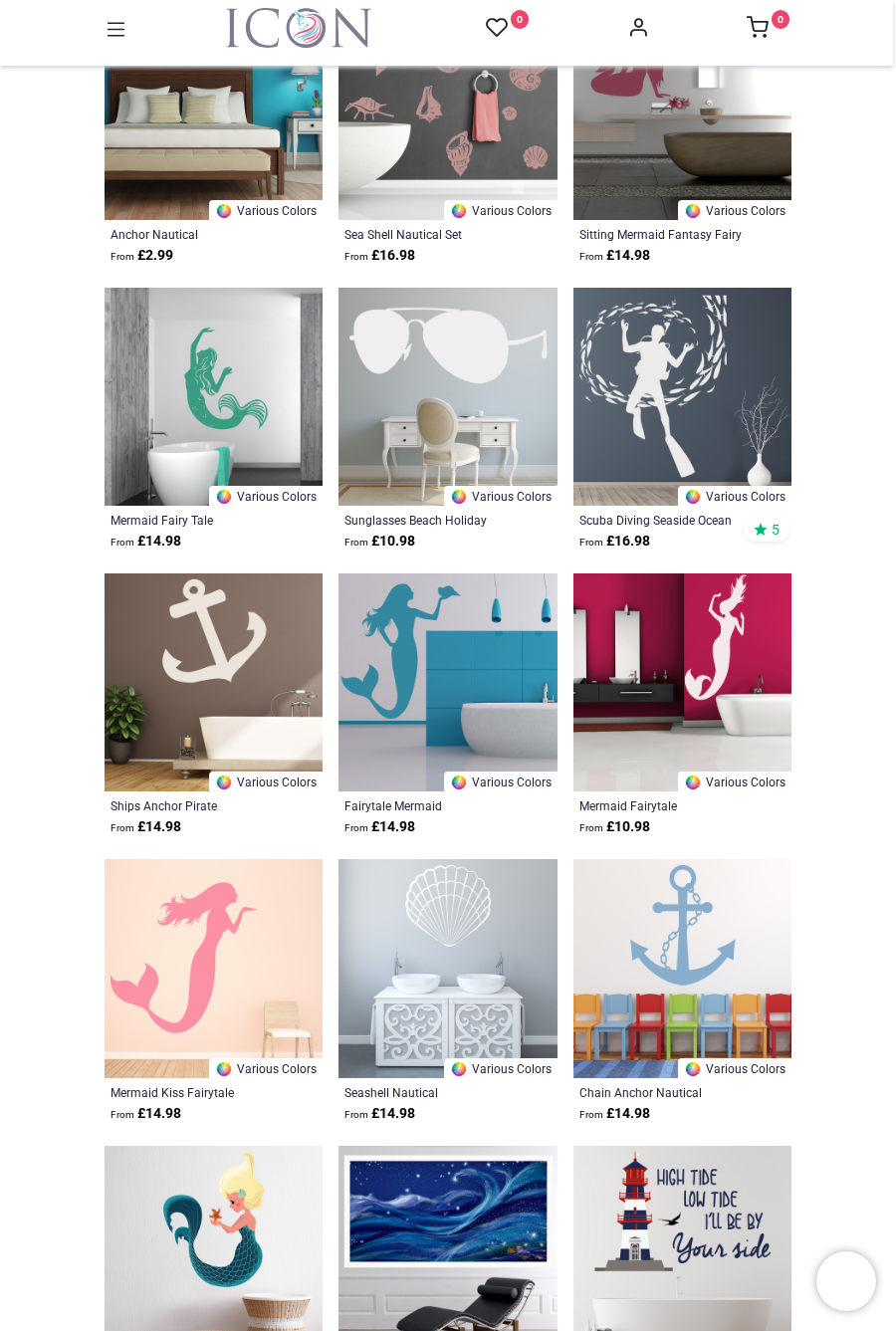 click at bounding box center (682, 968) 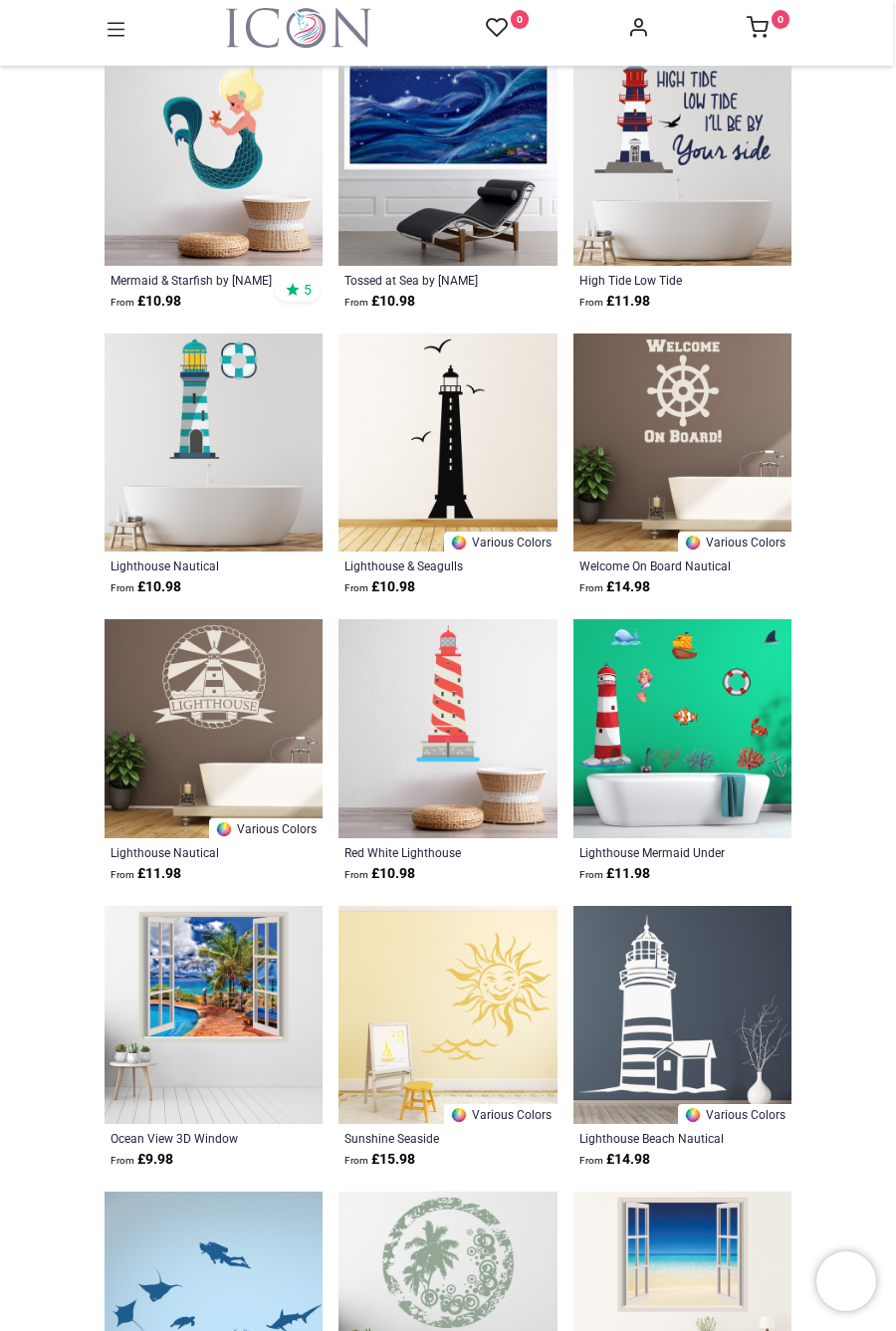 scroll, scrollTop: 9259, scrollLeft: 0, axis: vertical 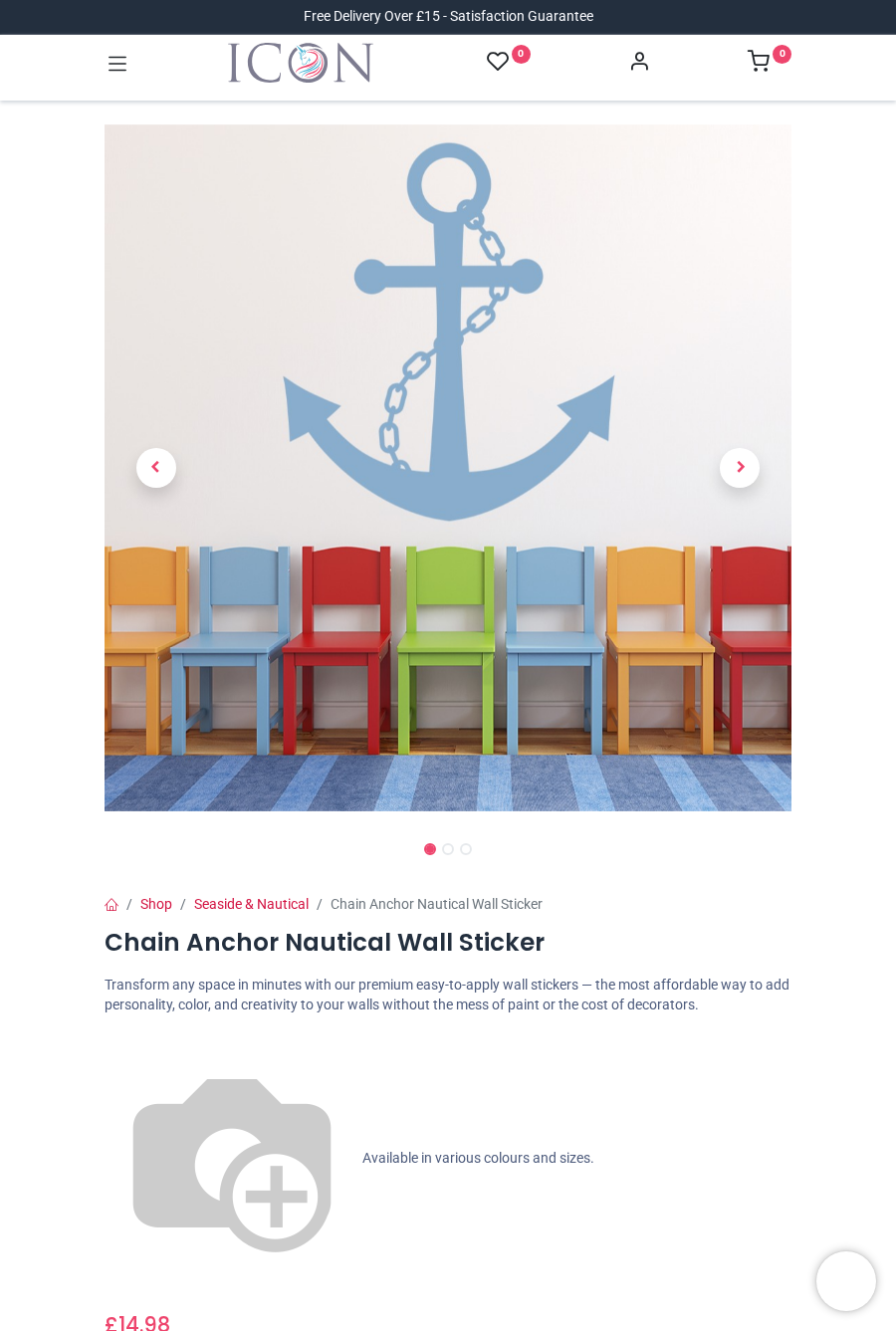click on "Customise Now!" at bounding box center (448, 1403) 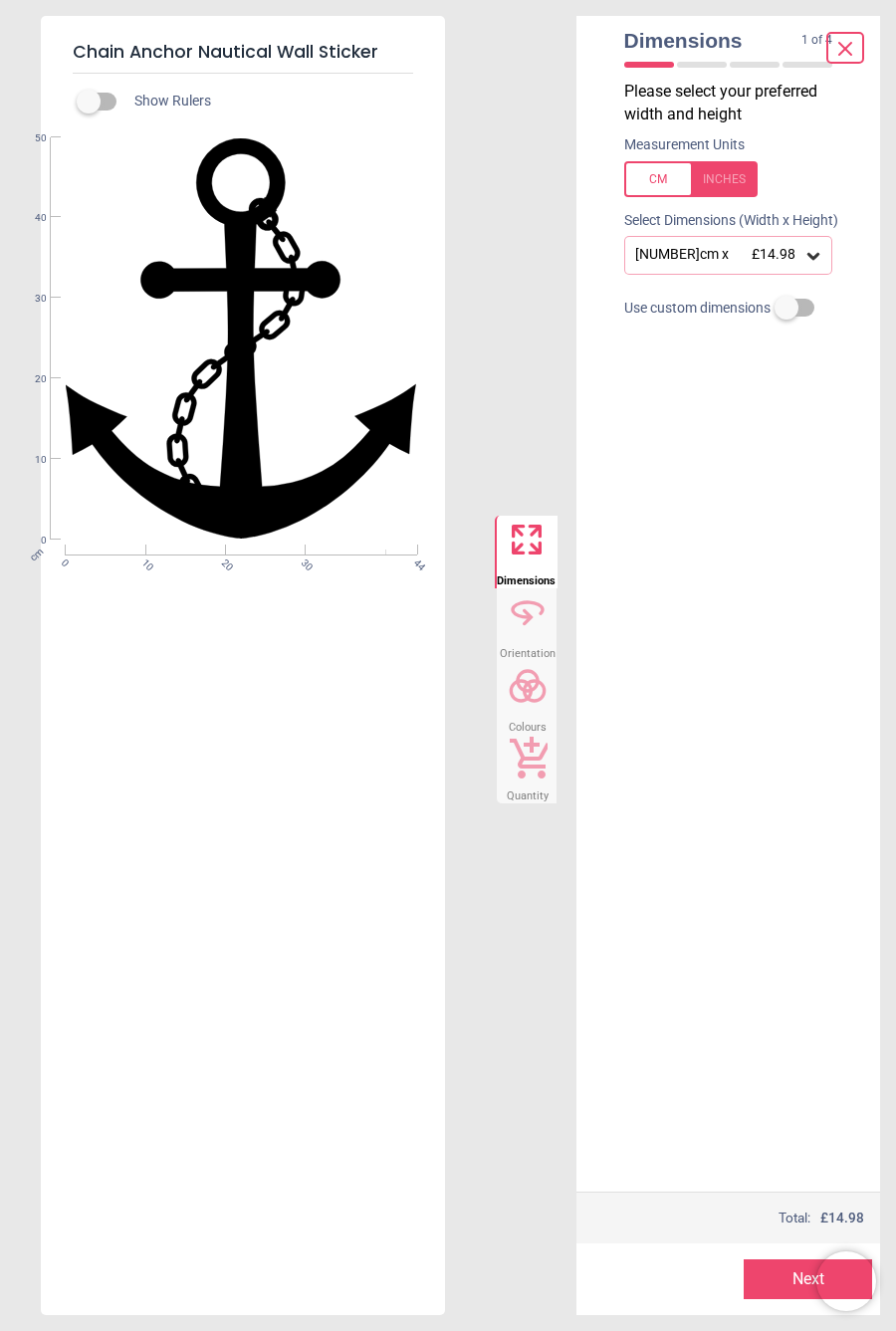 click 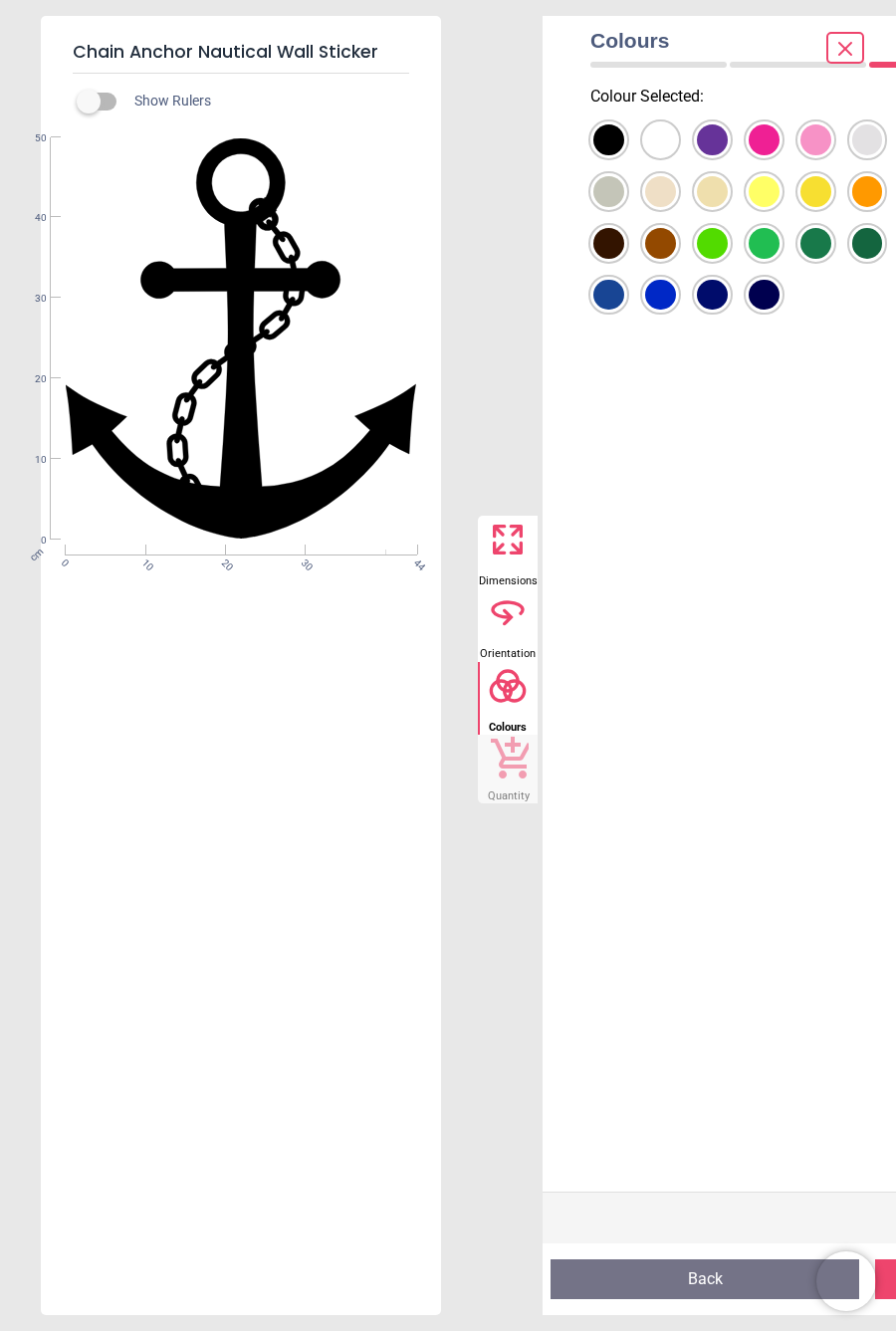 click at bounding box center (608, 139) 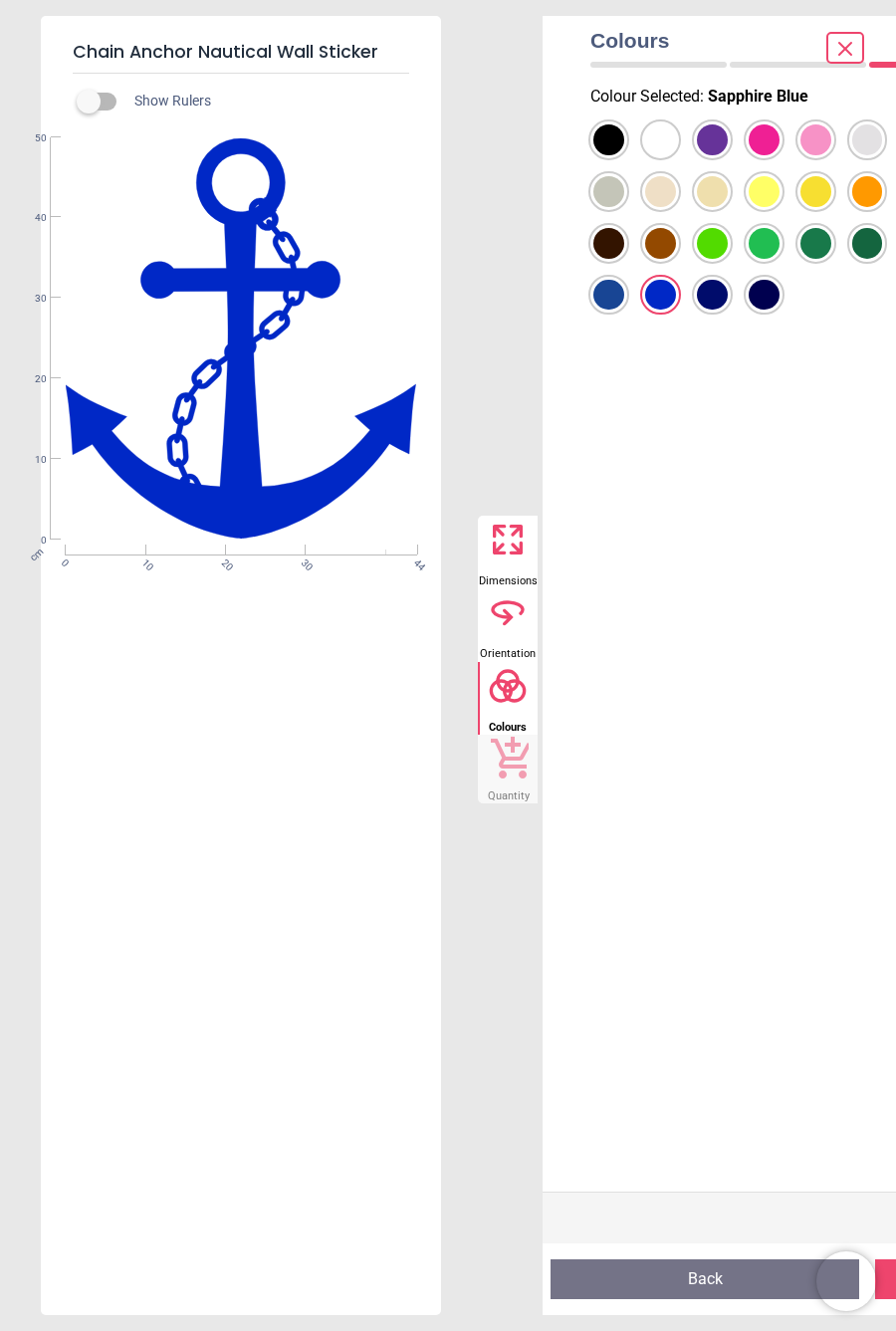 click at bounding box center (608, 139) 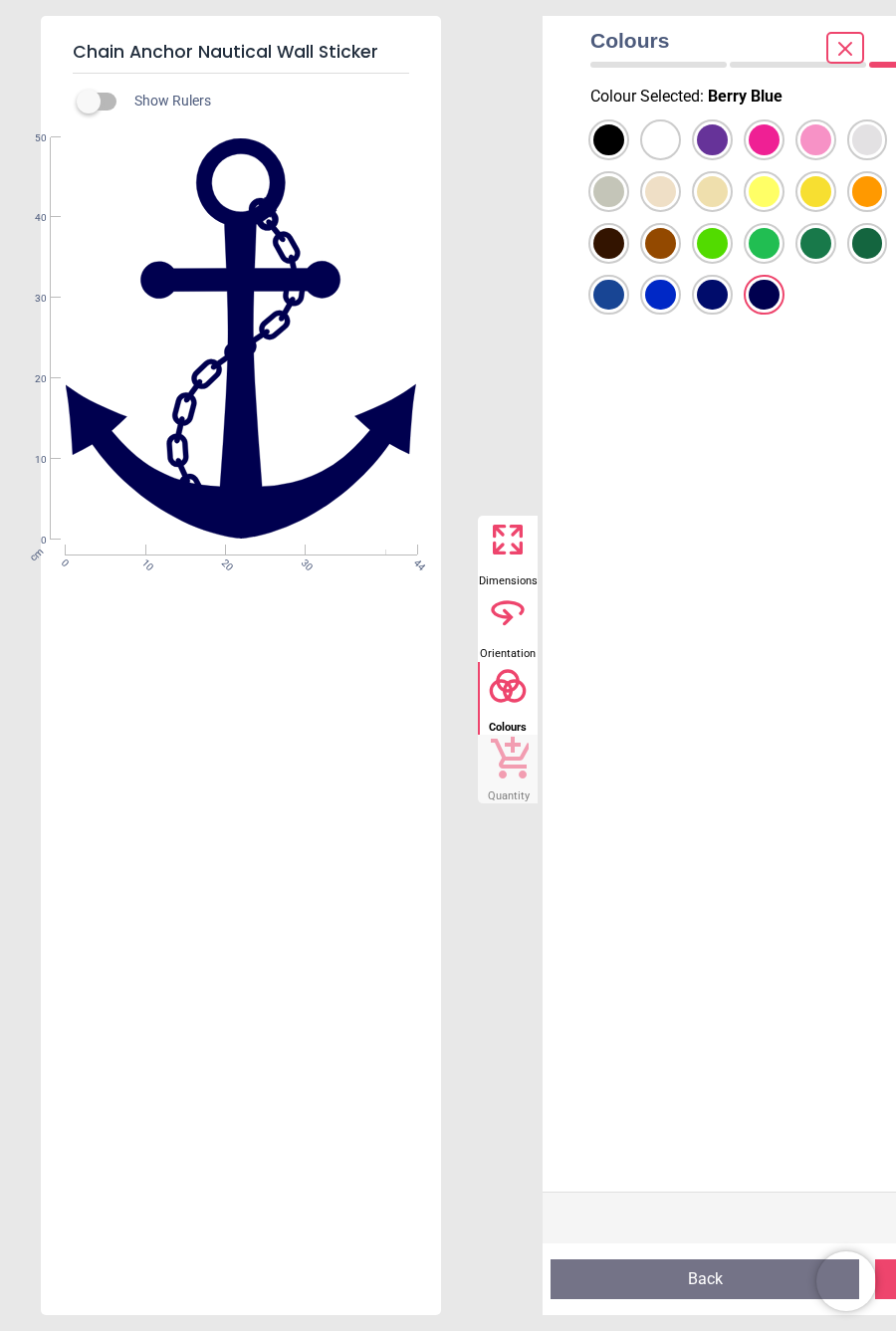 click 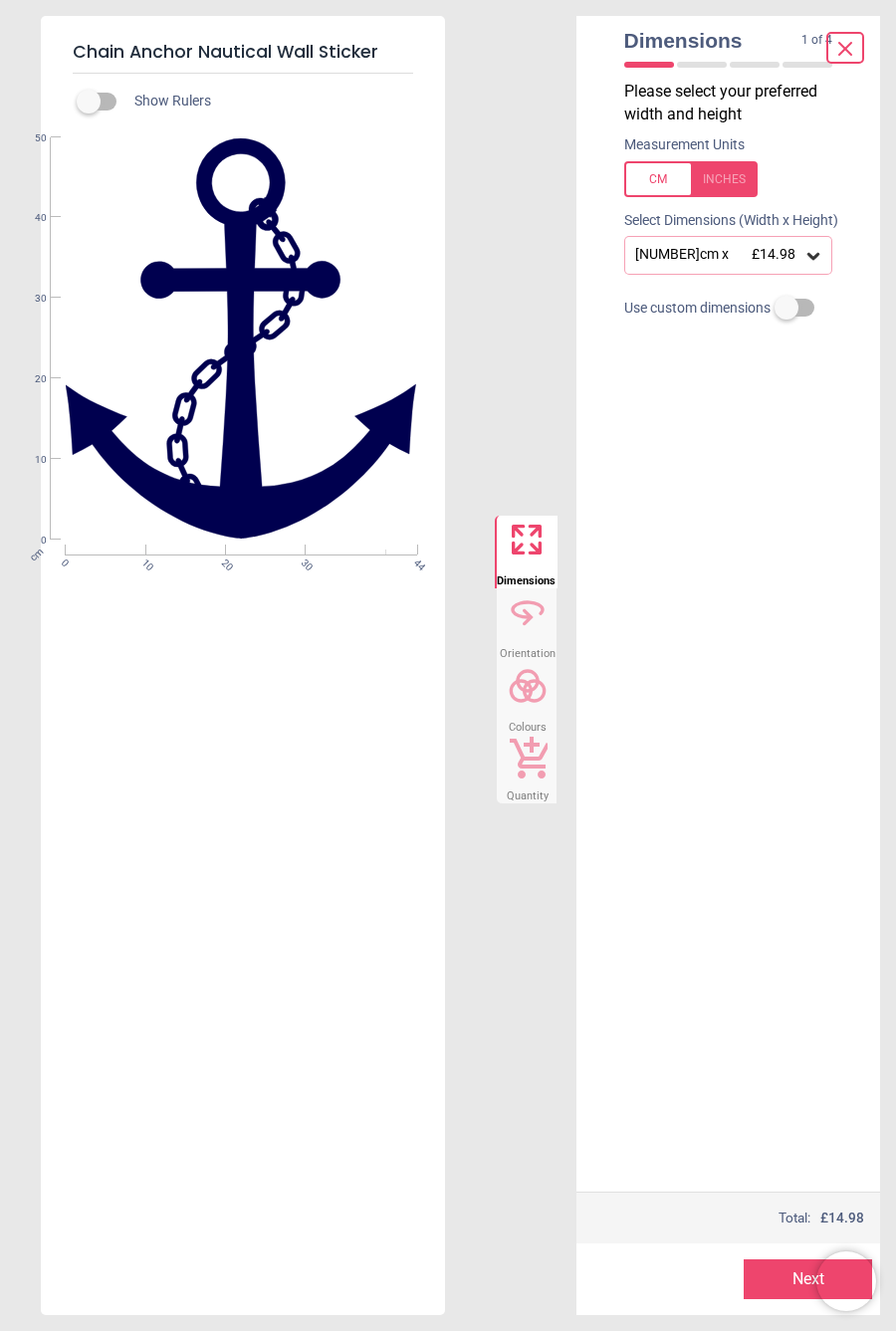 click on "Chain Anchor Nautical Wall Sticker     Show Rulers WS-15402
Created with Snap cm 0 10 20 30 44 0 10 20 30 40 50   Dimensions Orientation Colours Quantity Dimensions 1   of   4 1   of  5 Please select your preferred width and height Measurement Units Select Dimensions (Width x Height) 44cm  x  50cm       £14.98 Use custom dimensions Price :  Total: £ 14.98   Preview Next Next" at bounding box center [448, 665] 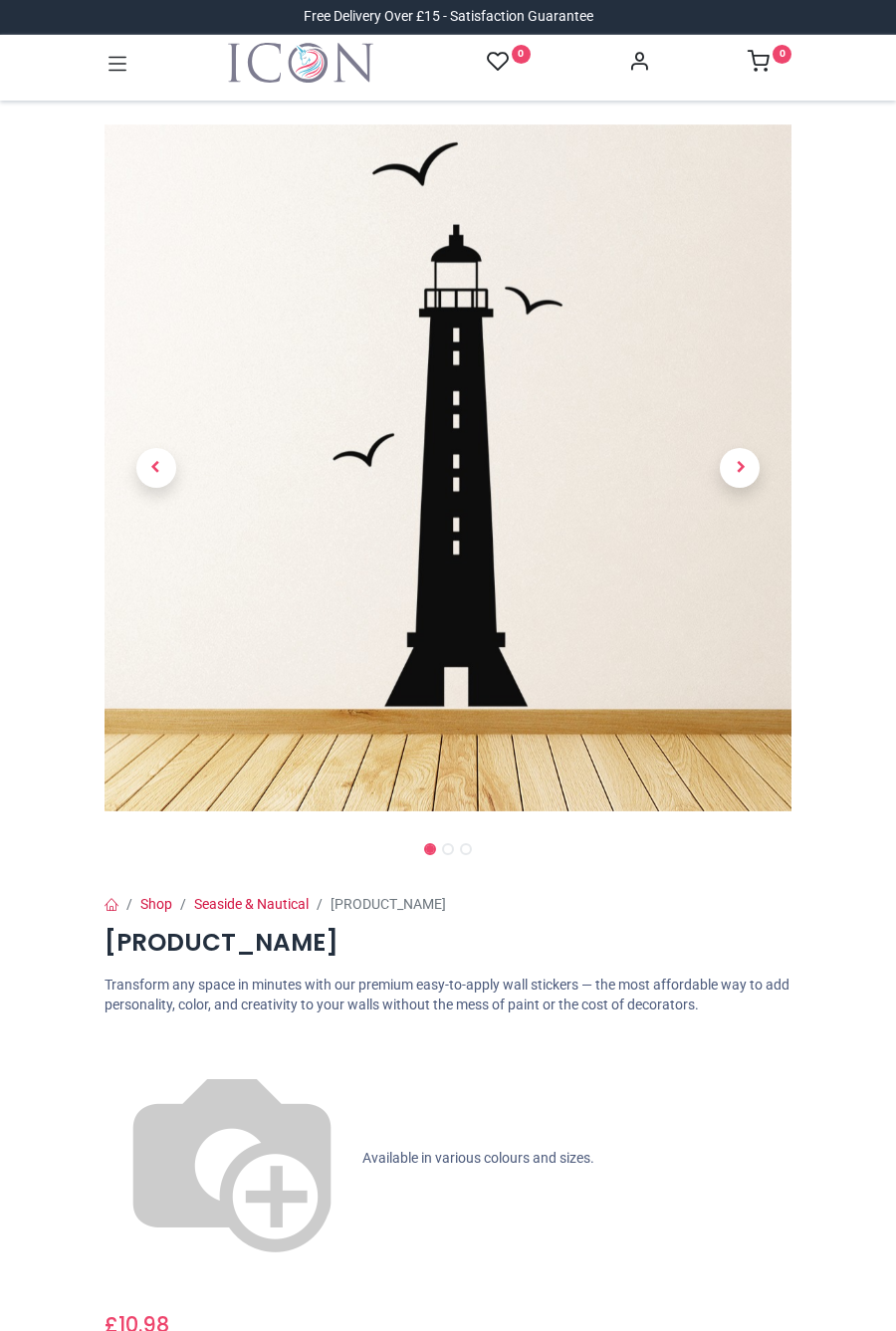 scroll, scrollTop: 0, scrollLeft: 0, axis: both 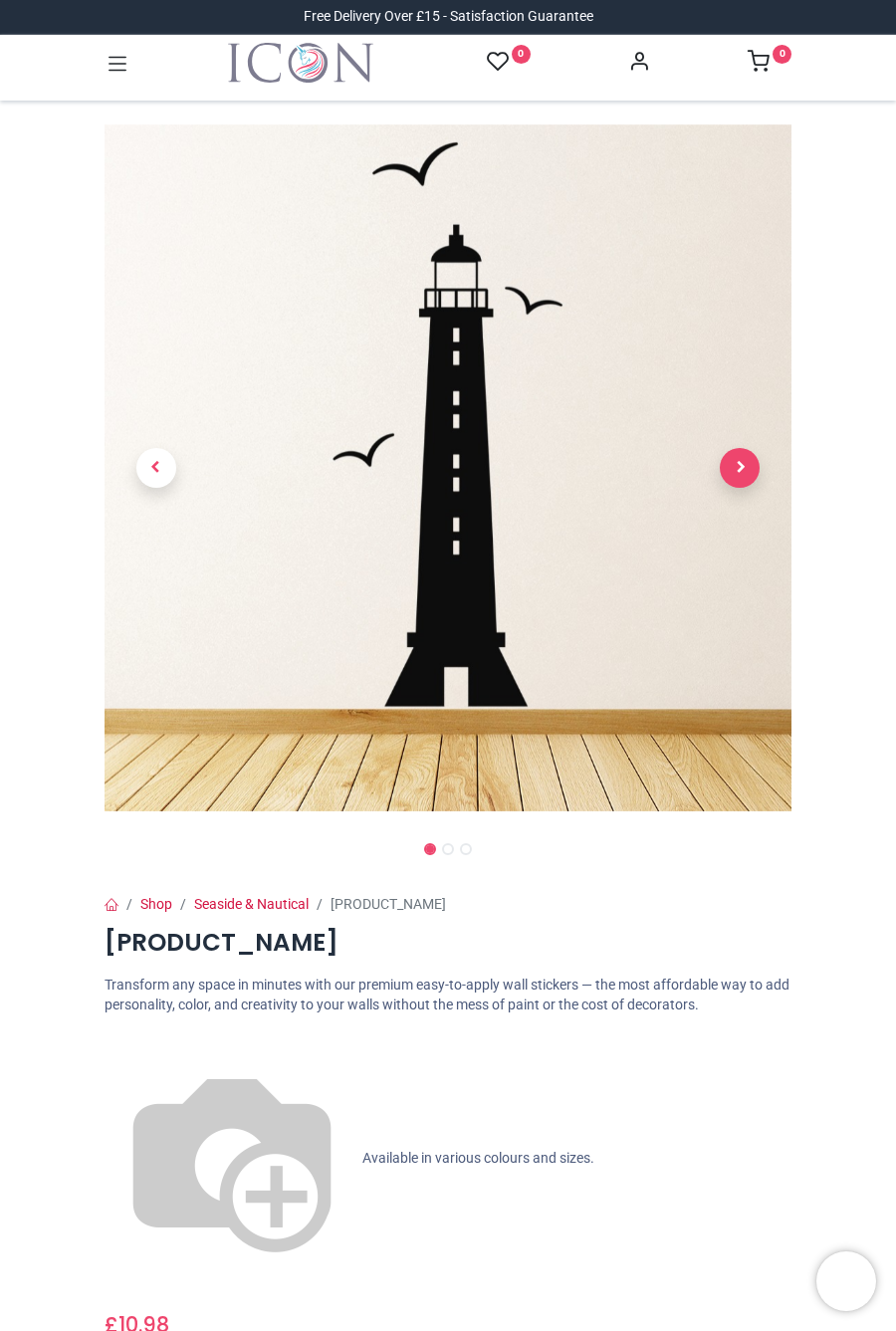 click at bounding box center [740, 468] 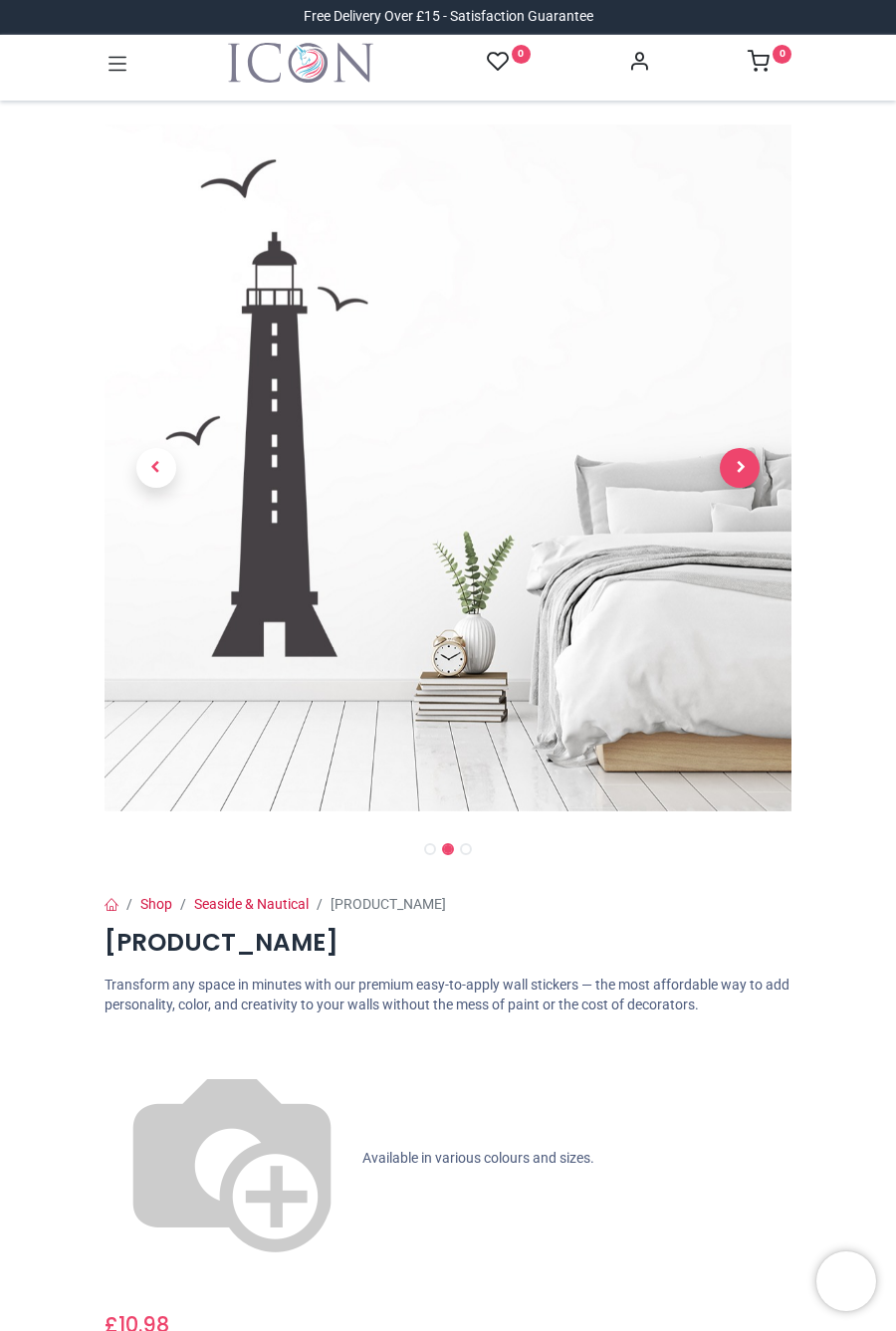 click at bounding box center [740, 468] 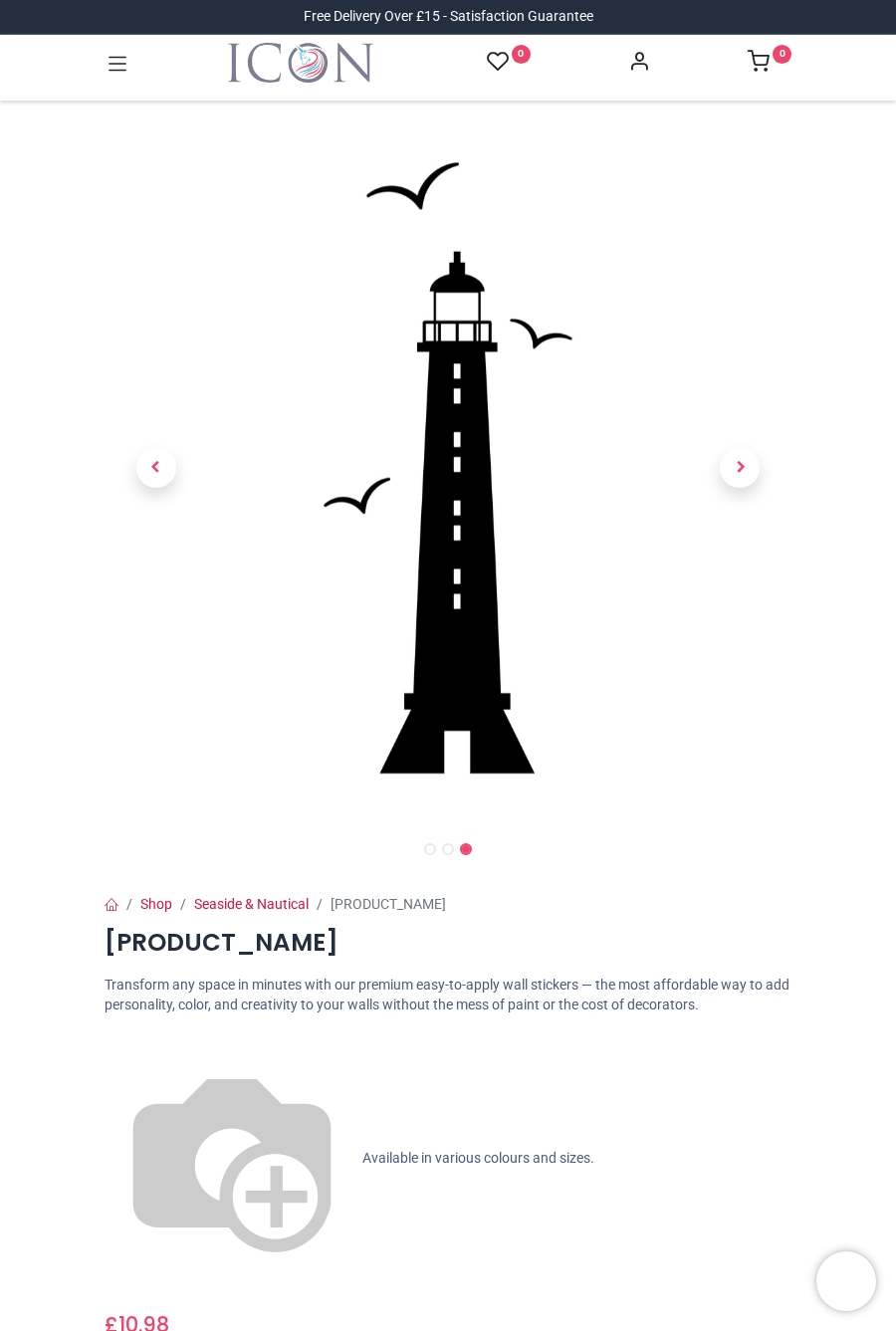 click at bounding box center [741, 467] 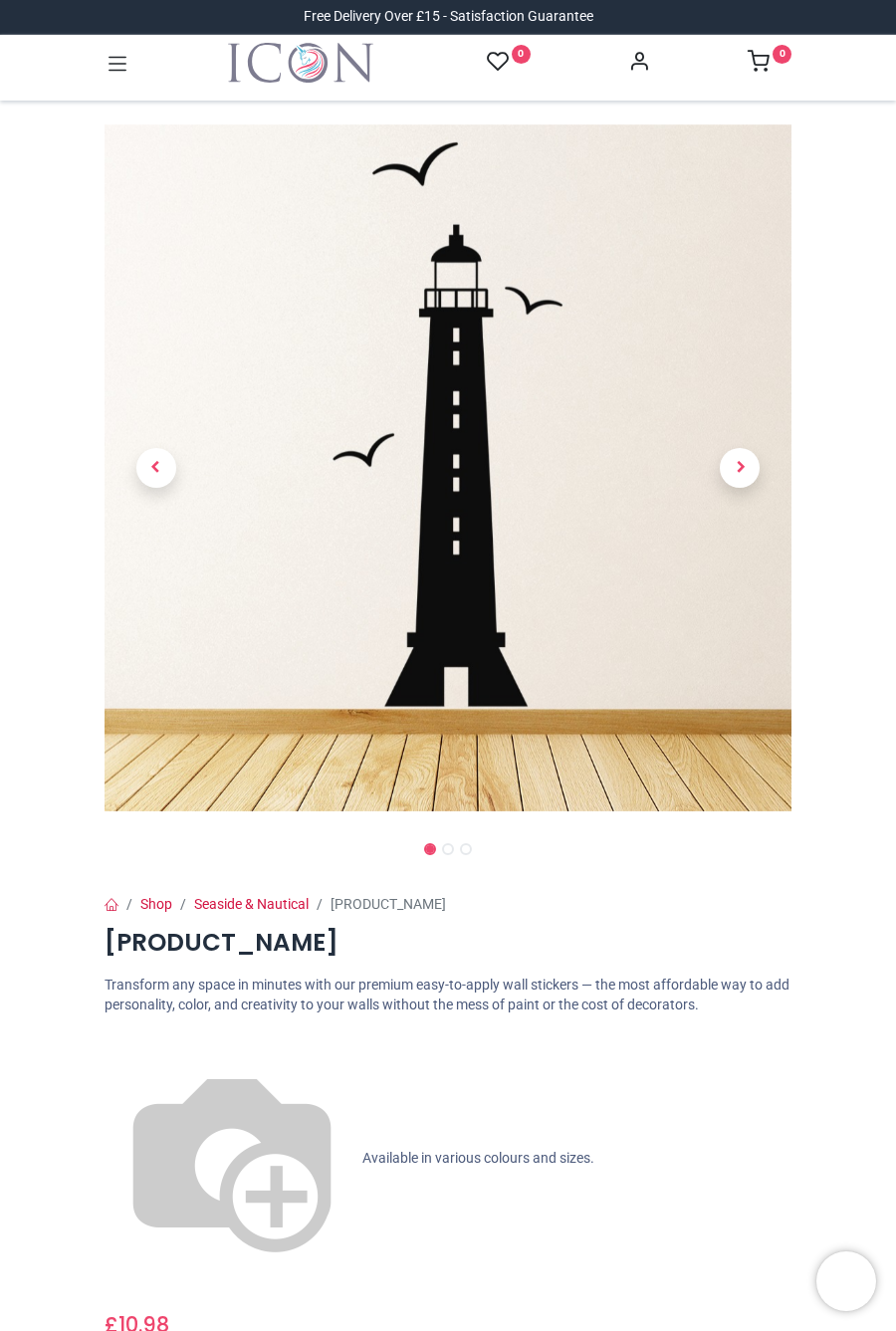 click on "Customise Now!" at bounding box center (448, 1403) 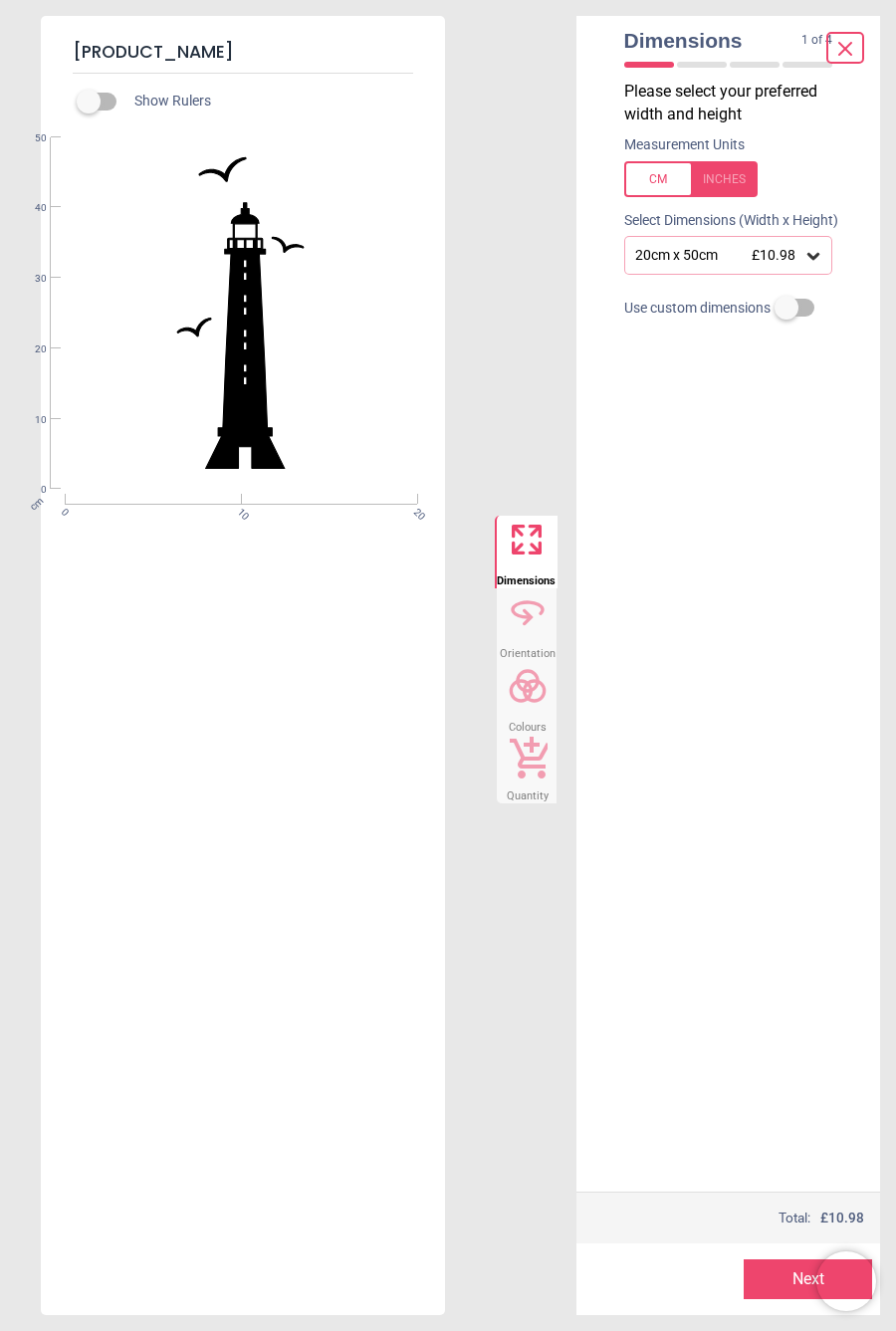 click 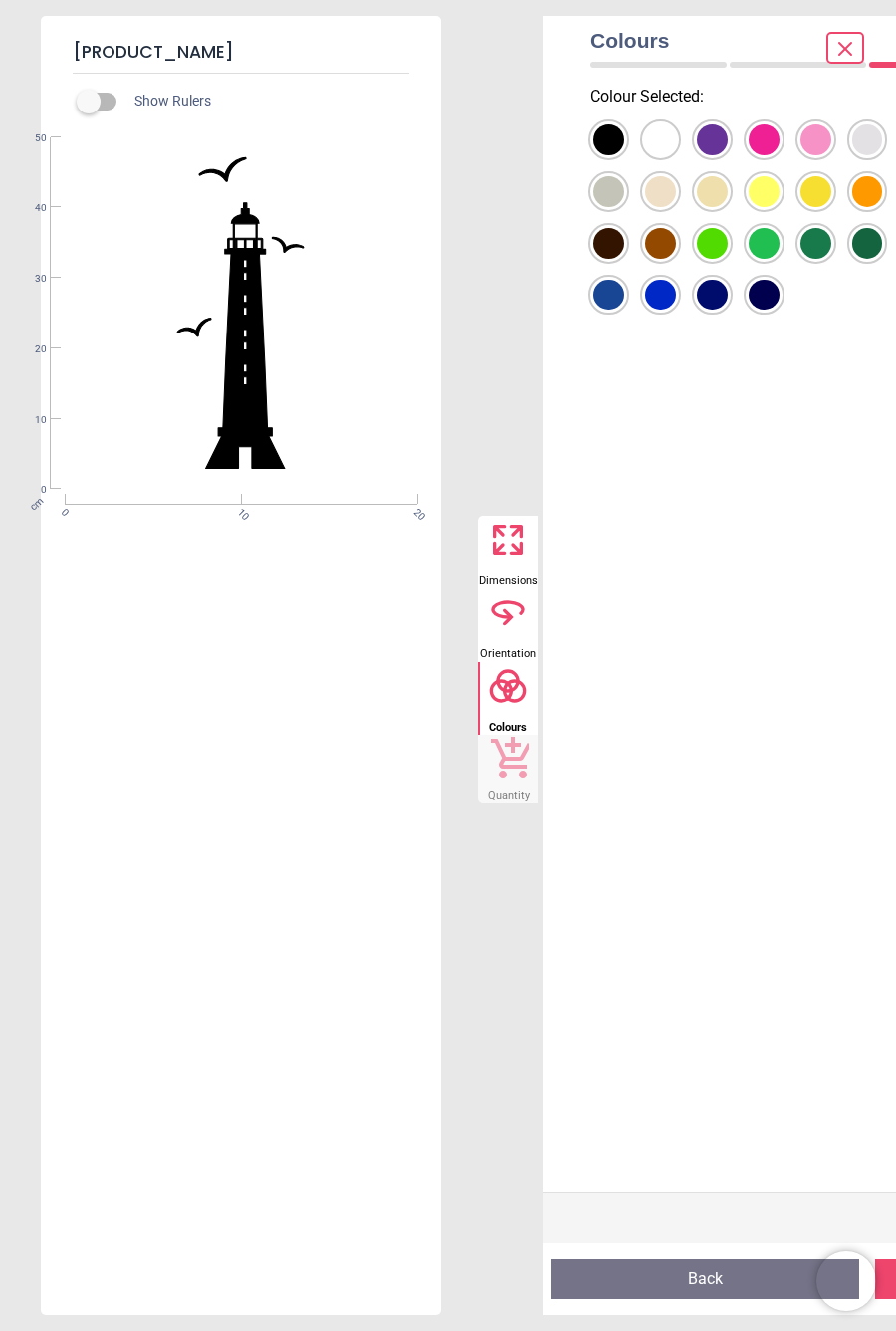 click at bounding box center [608, 139] 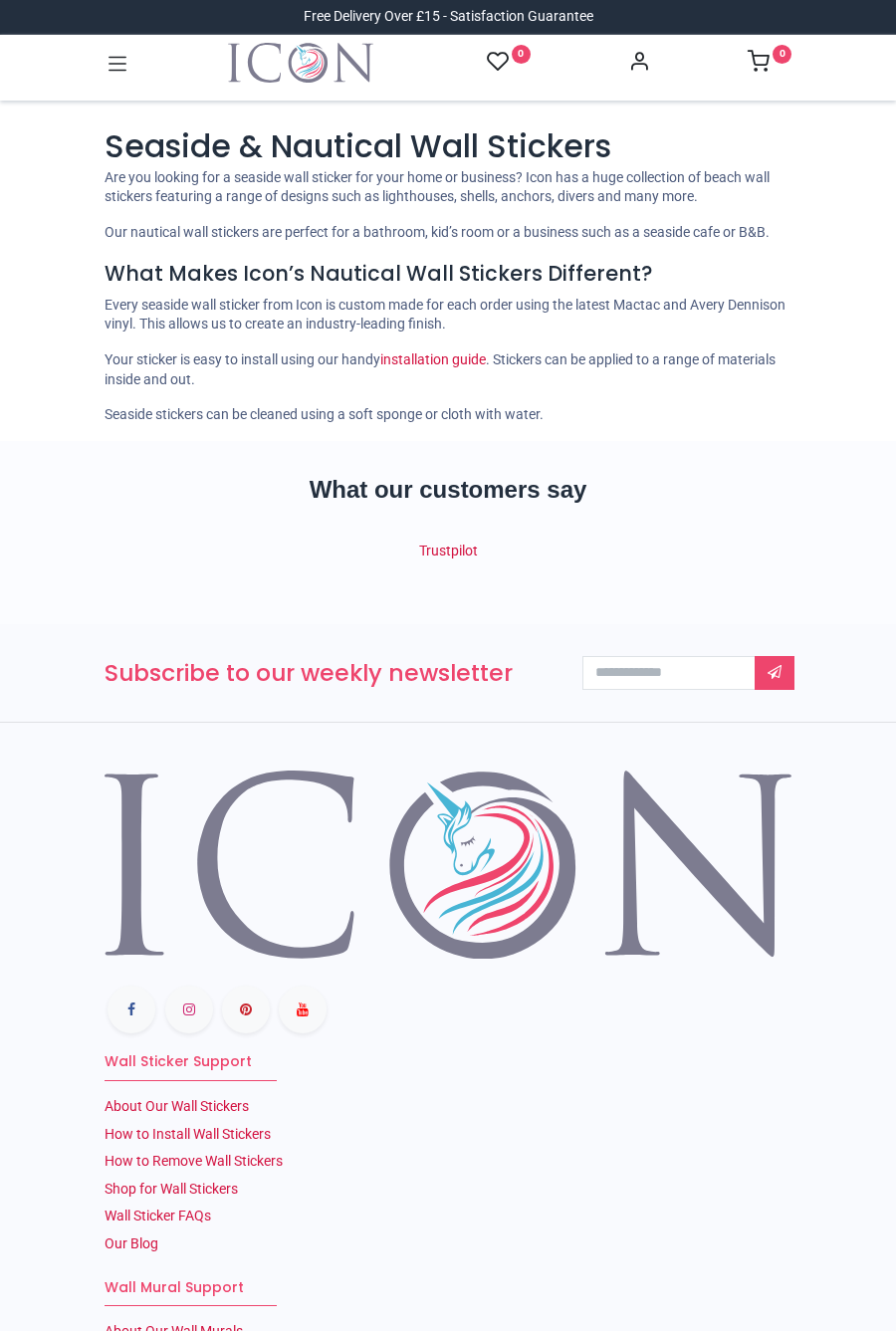 scroll, scrollTop: 0, scrollLeft: 0, axis: both 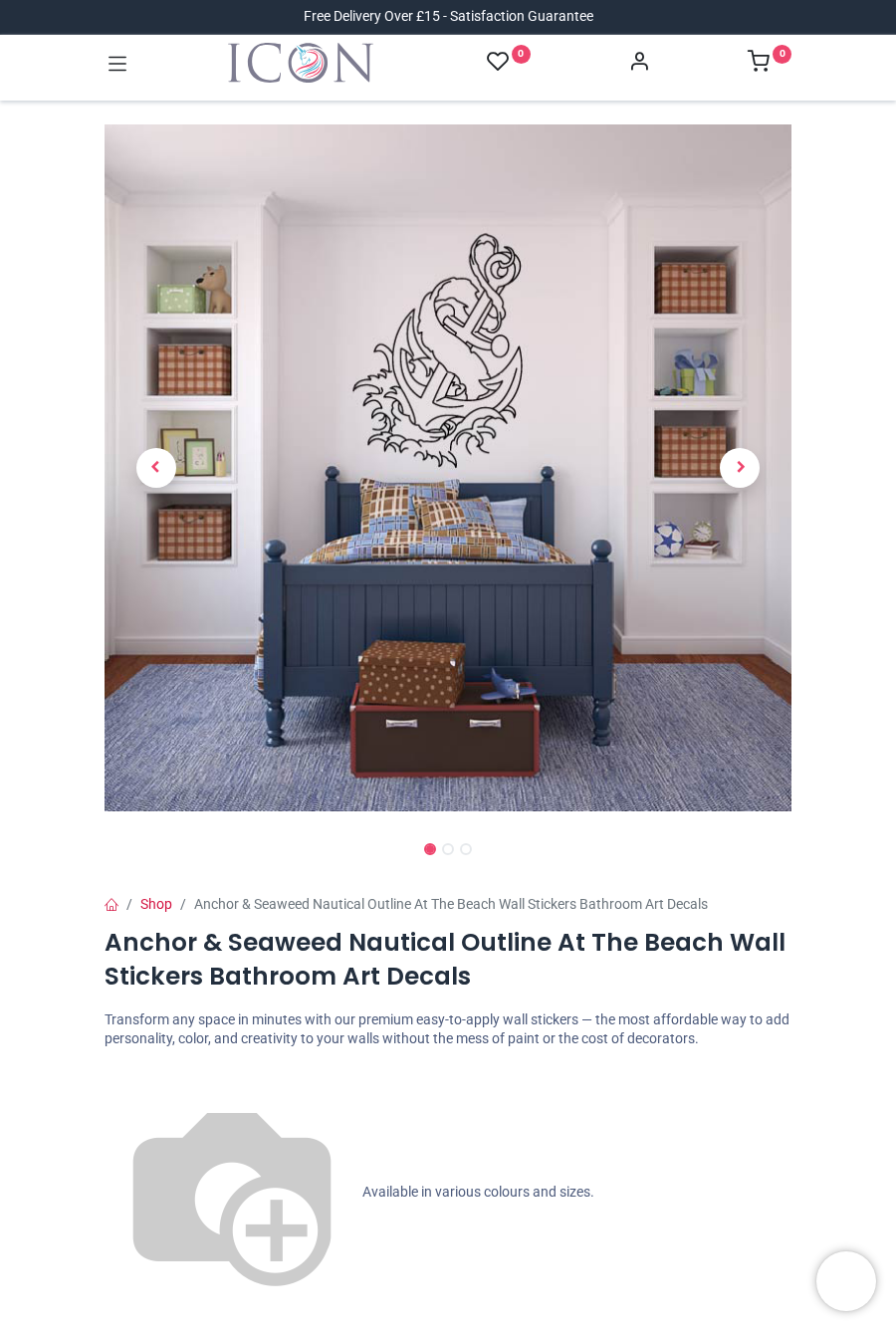 click on "Shop" at bounding box center (448, 1907) 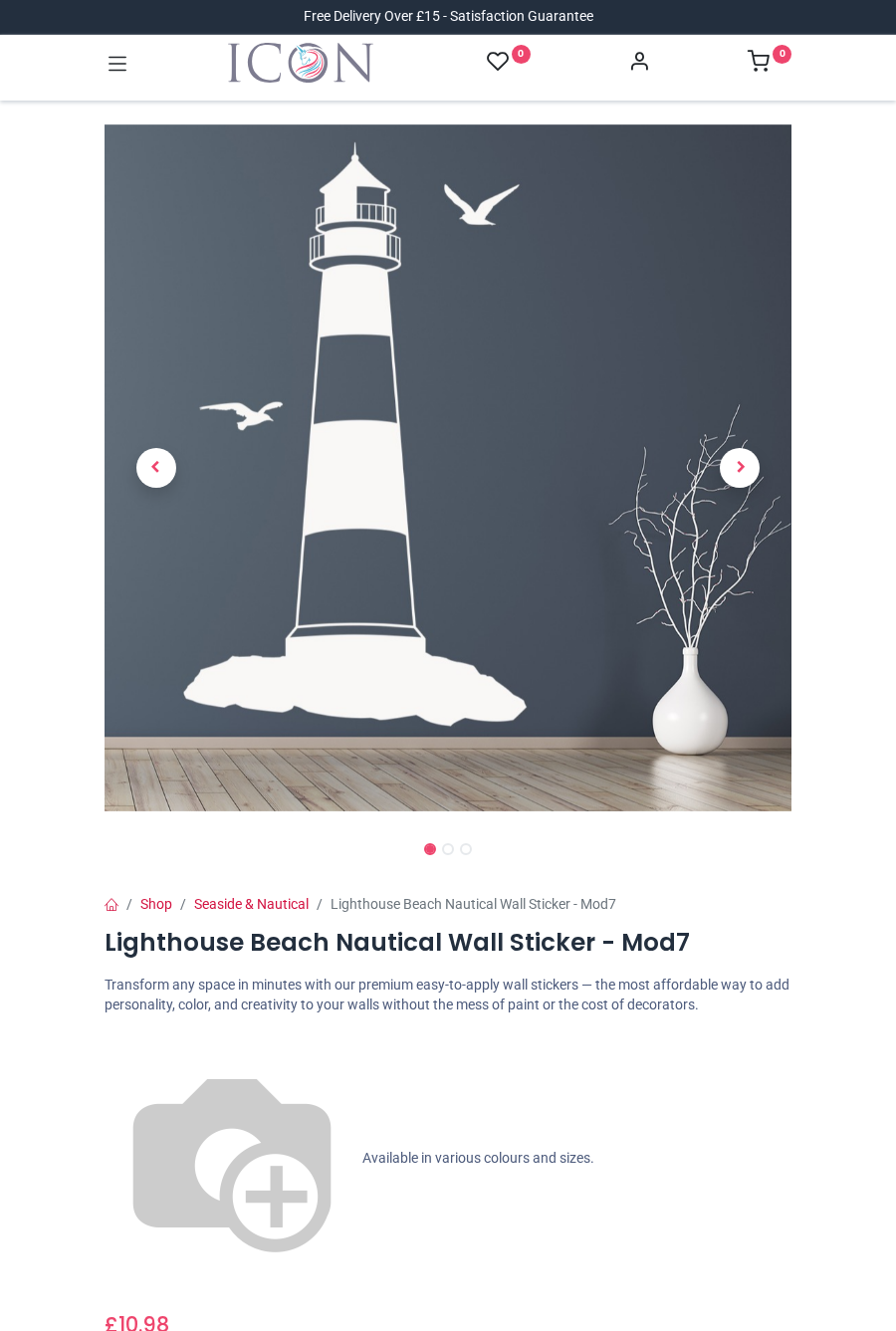 scroll, scrollTop: 0, scrollLeft: 0, axis: both 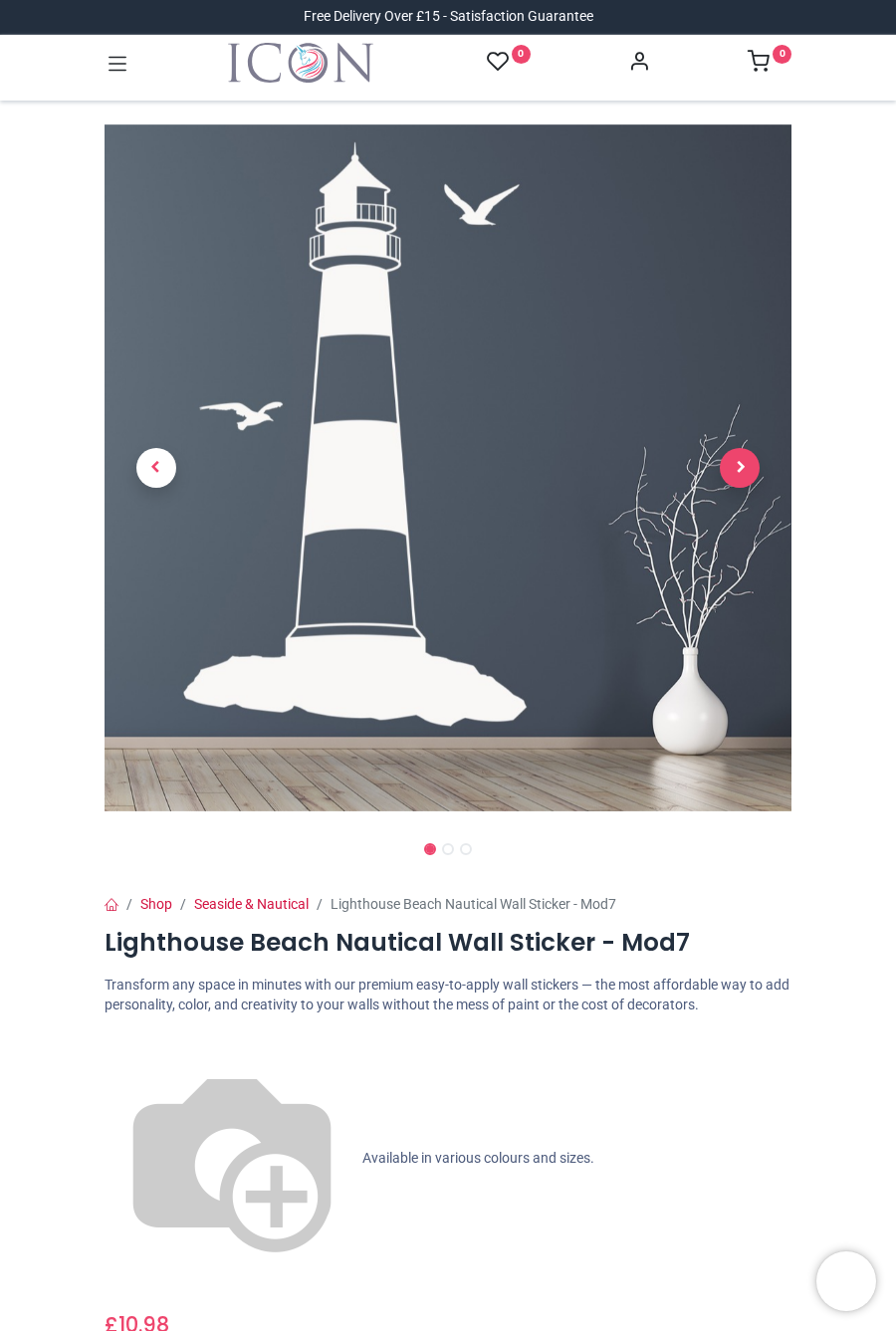 click at bounding box center (740, 468) 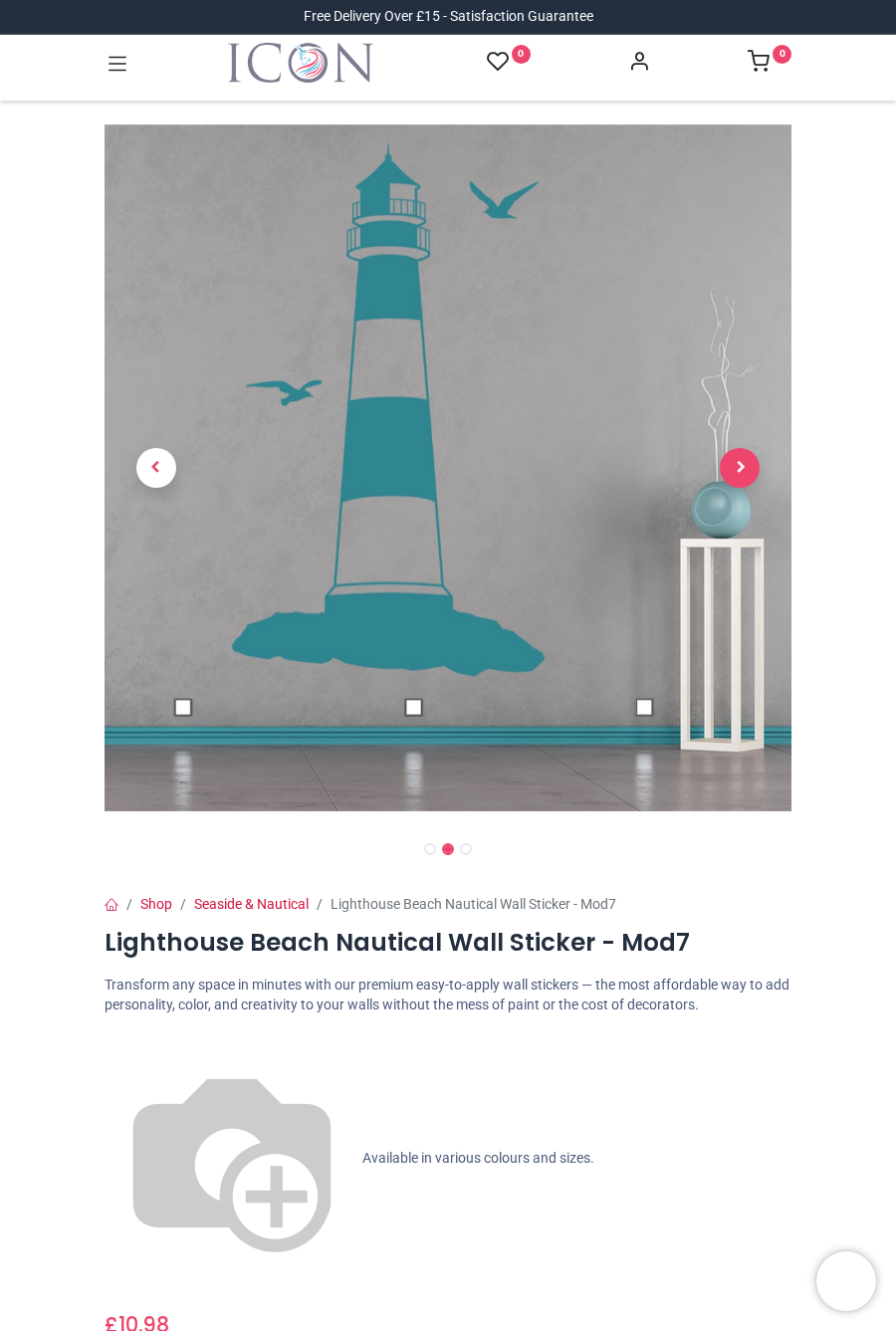 click at bounding box center [740, 468] 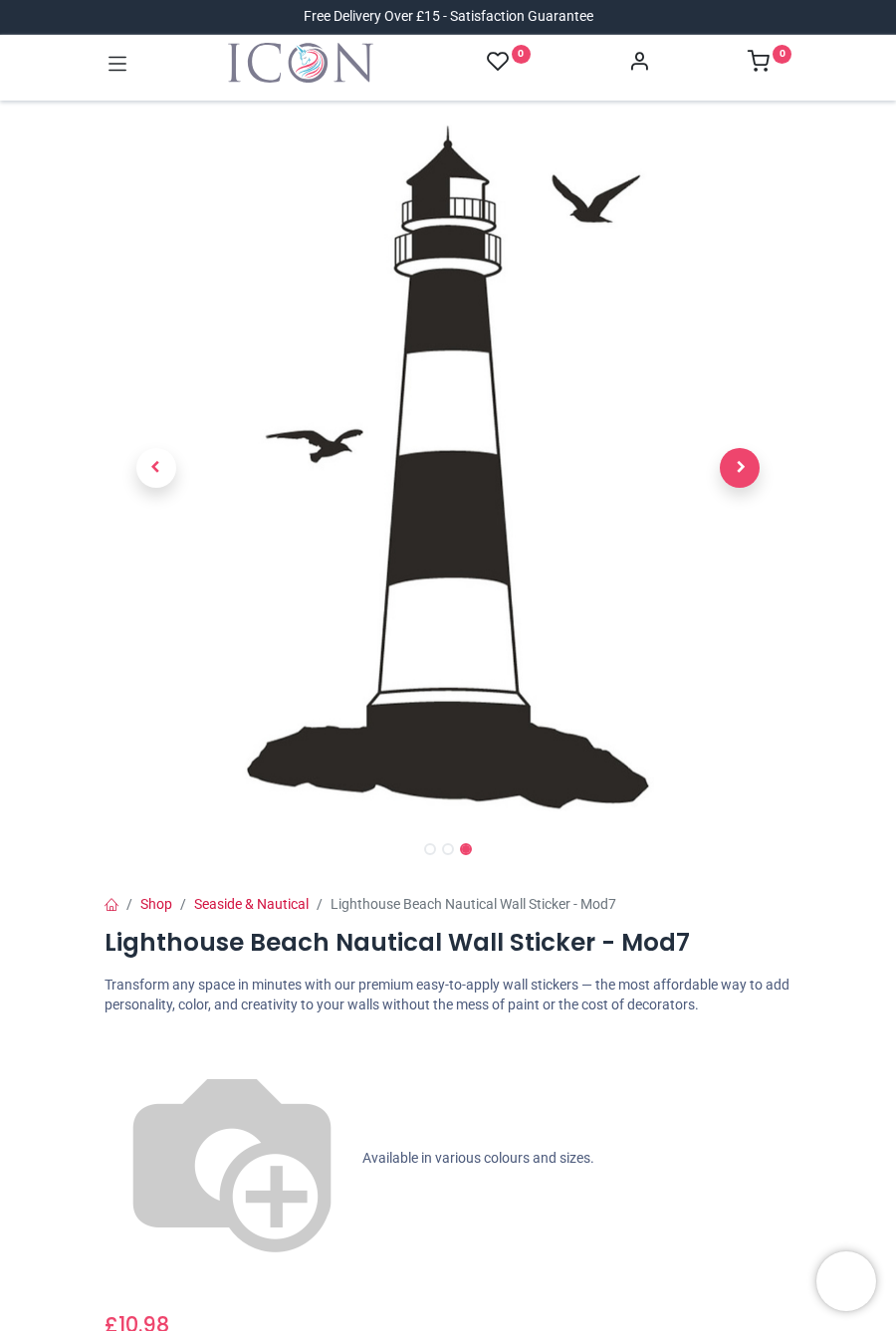 click at bounding box center (740, 468) 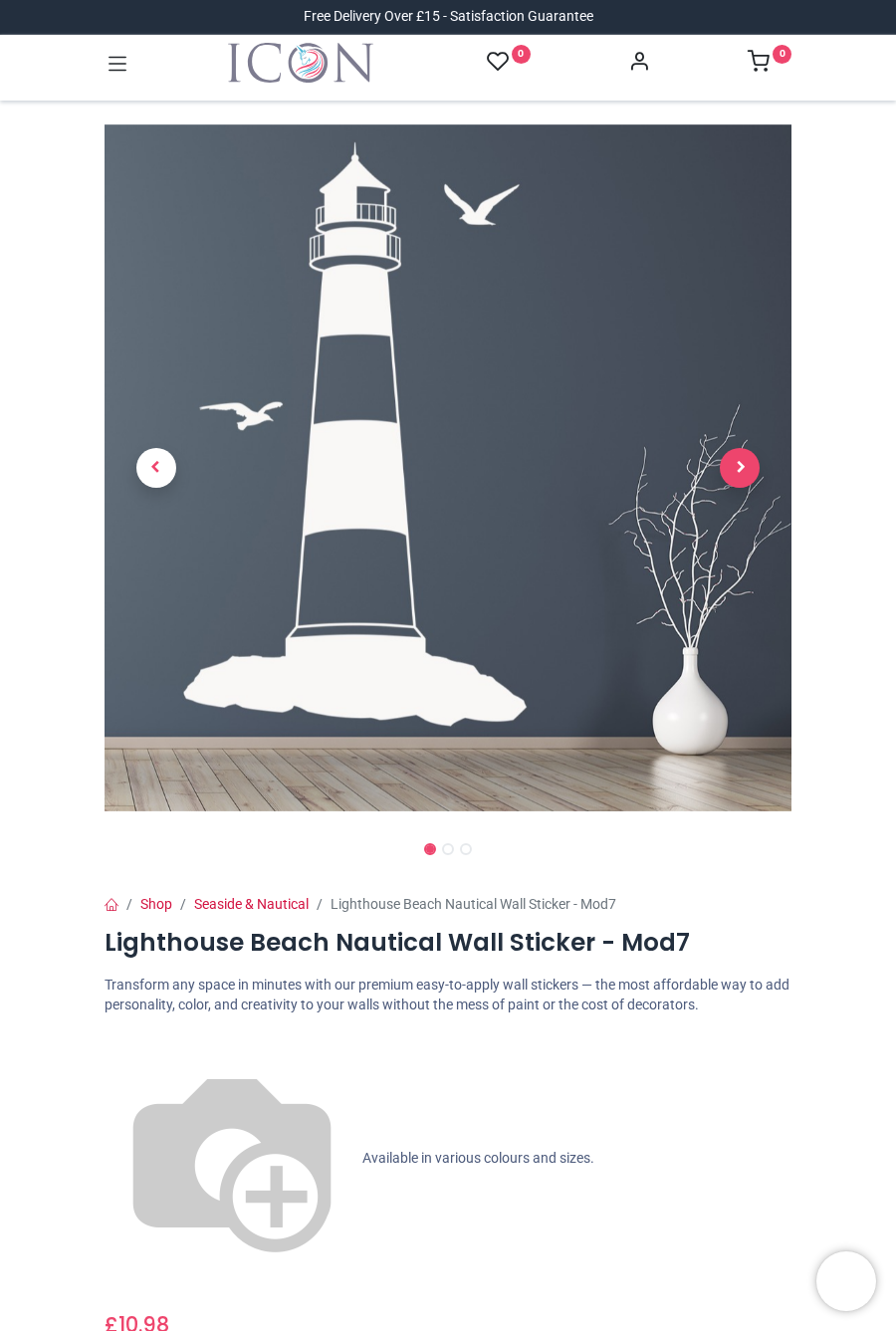 click at bounding box center (740, 468) 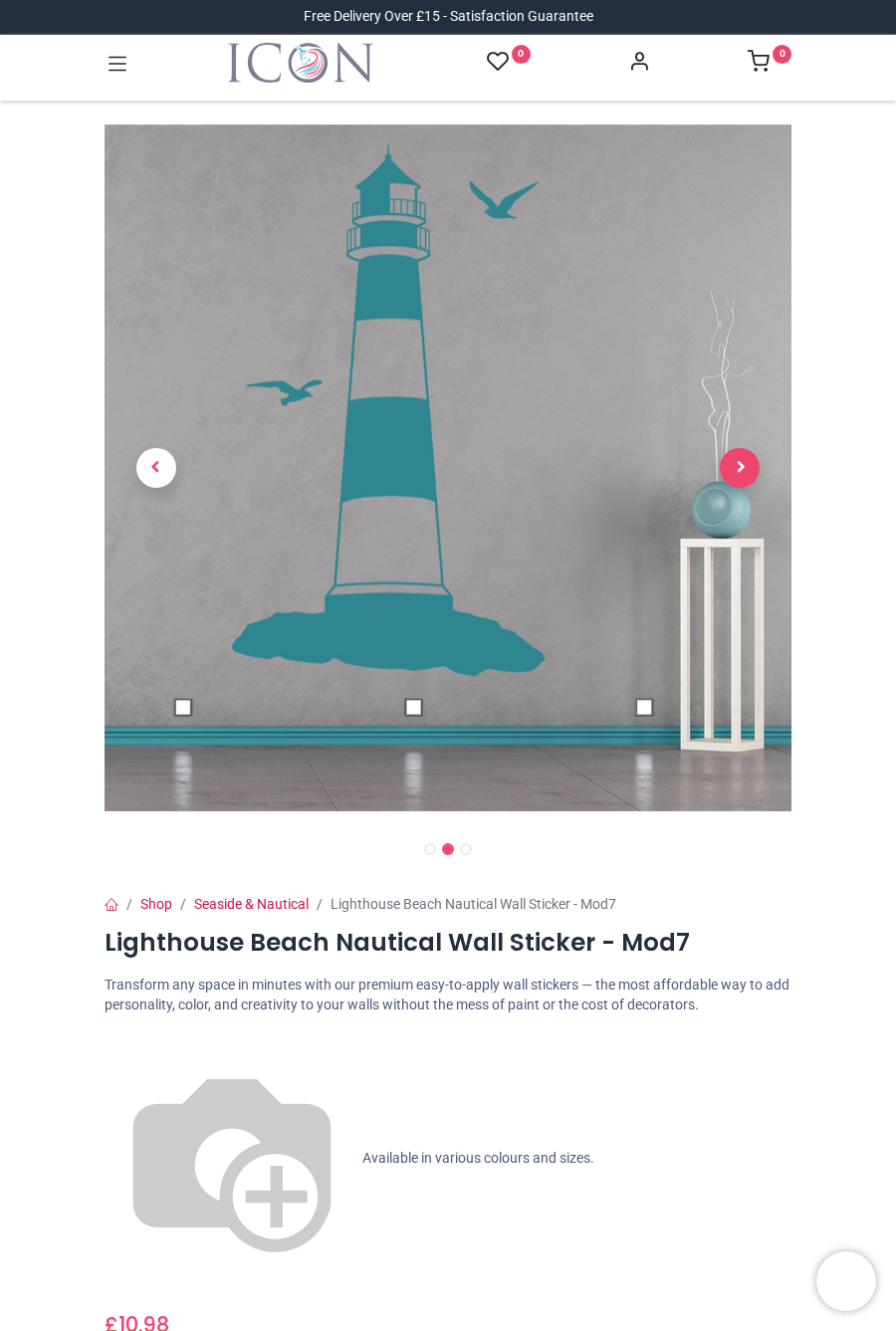 click at bounding box center (740, 468) 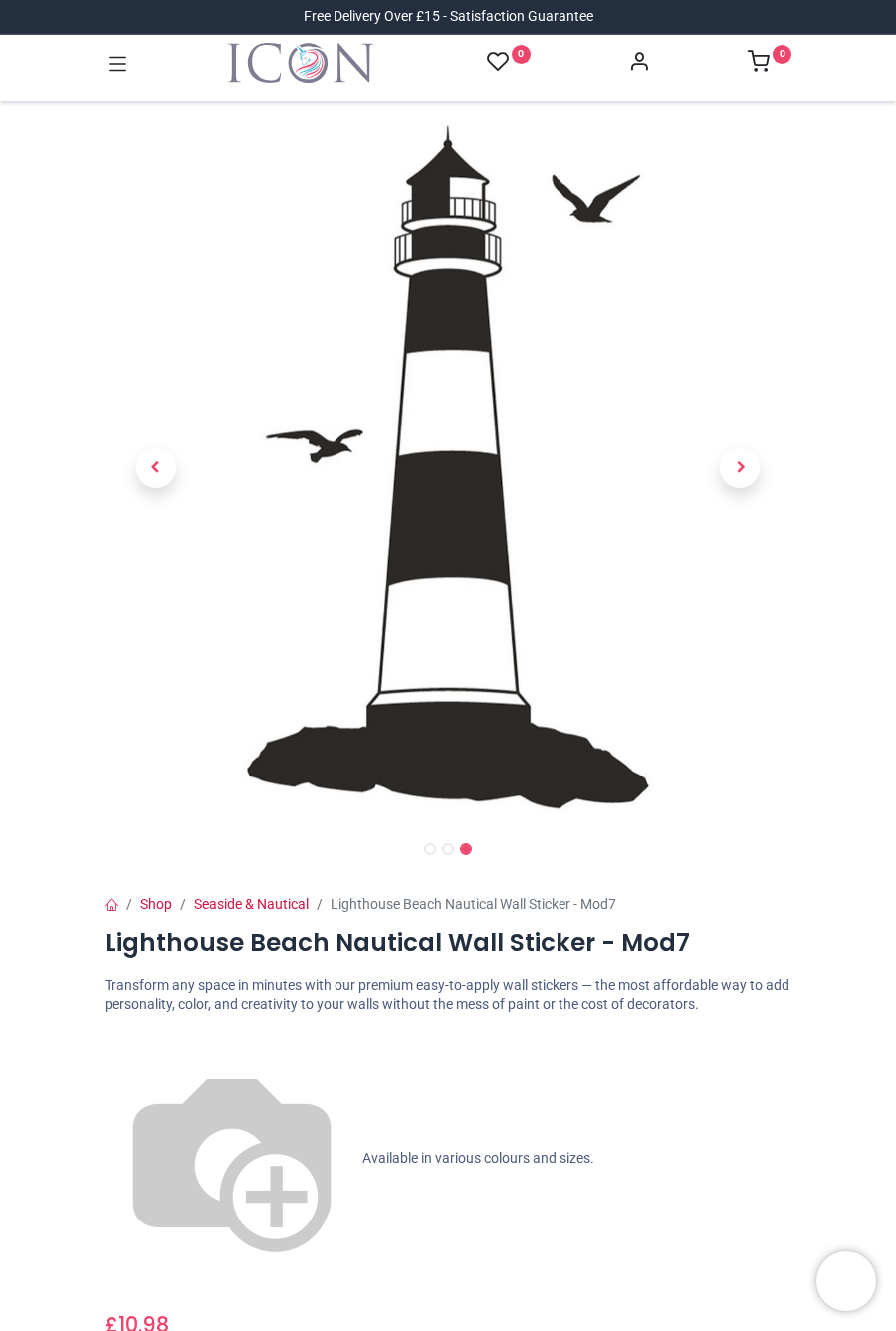 click at bounding box center [741, 467] 